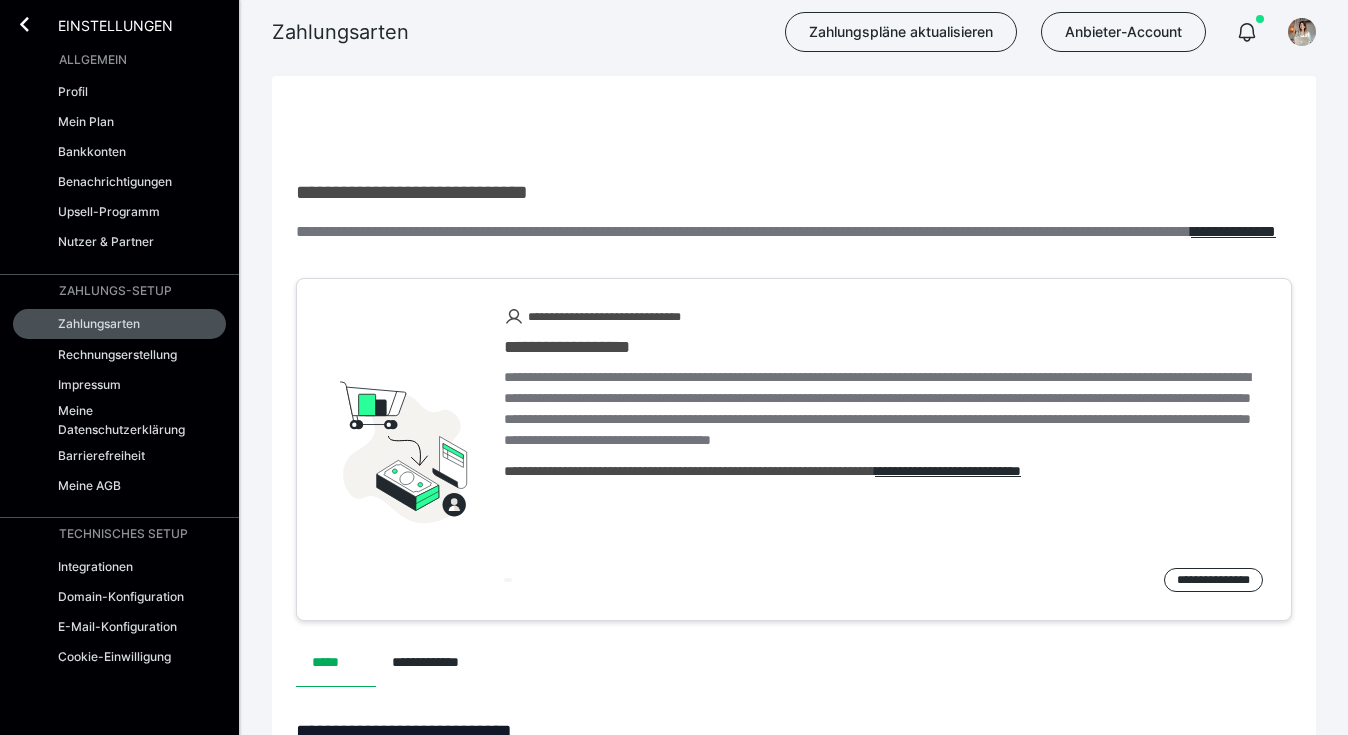 scroll, scrollTop: 1561, scrollLeft: 0, axis: vertical 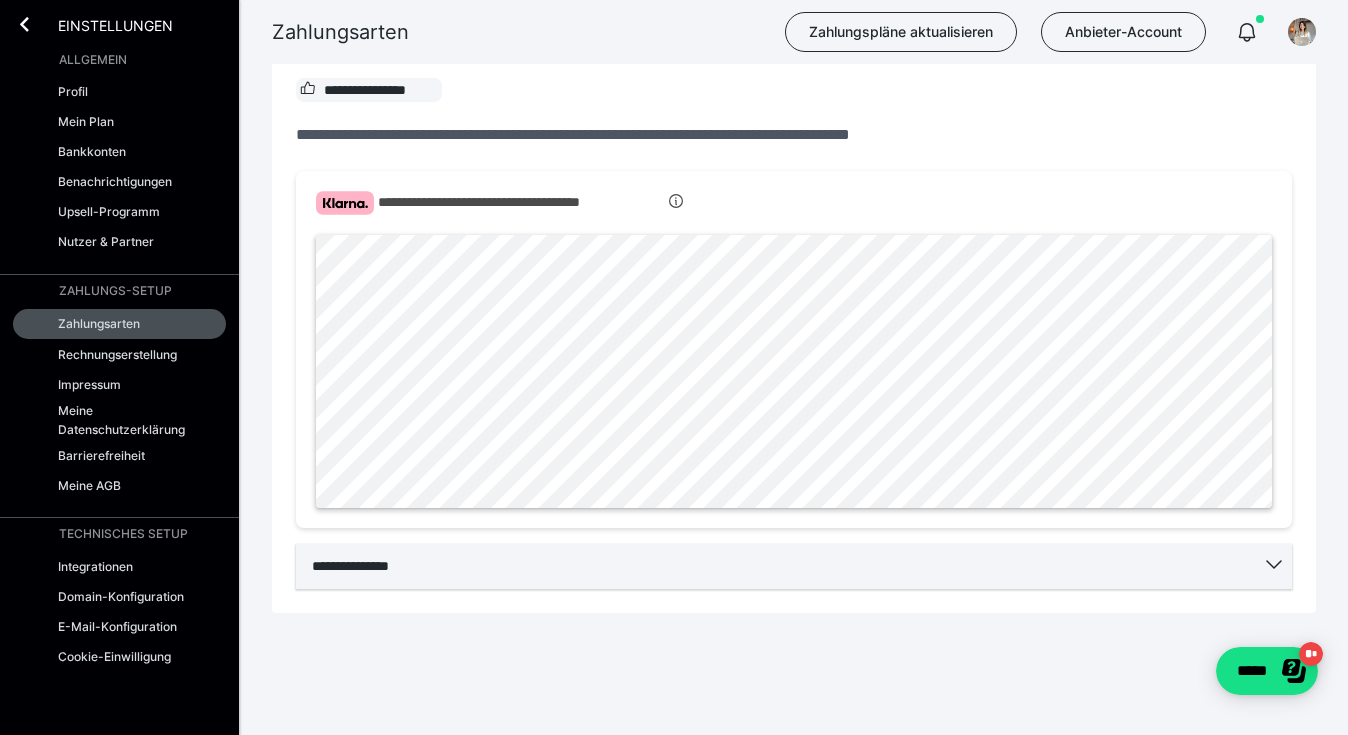 click 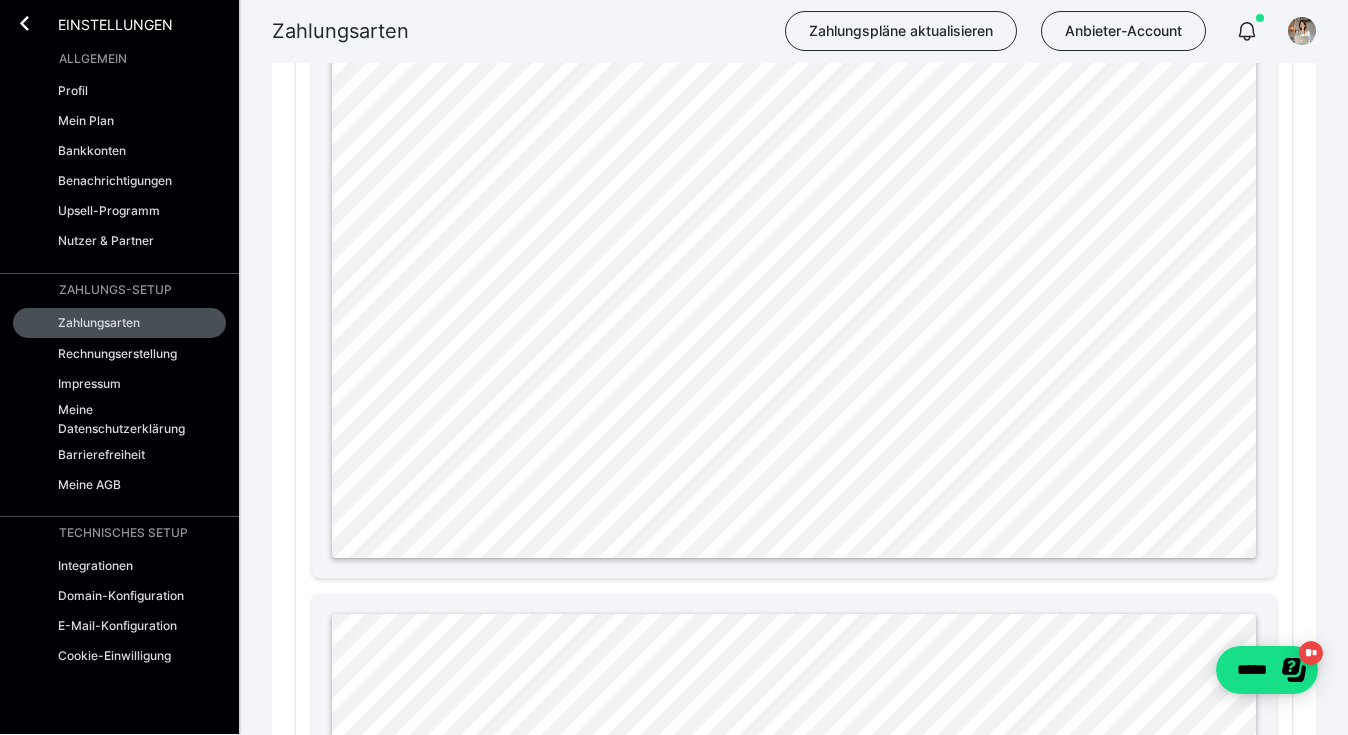 scroll, scrollTop: 1672, scrollLeft: 0, axis: vertical 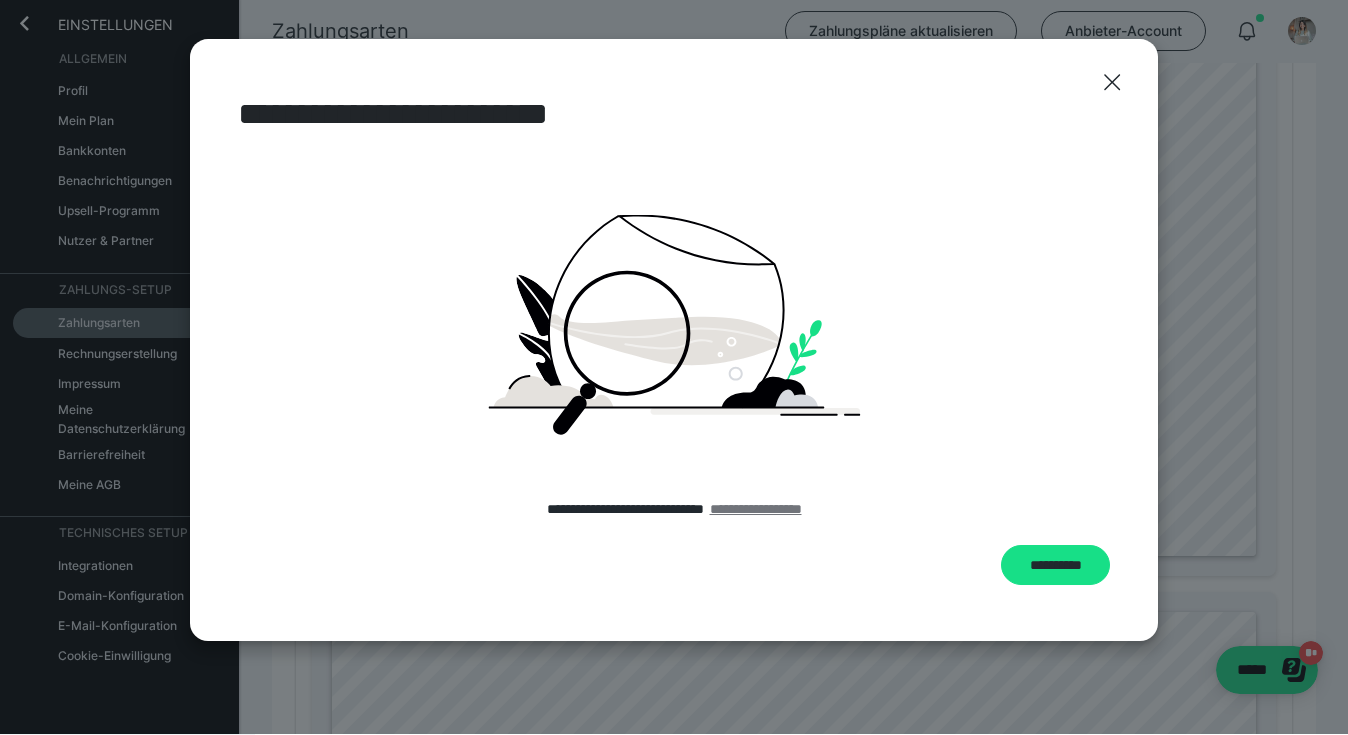 click on "**********" at bounding box center (756, 510) 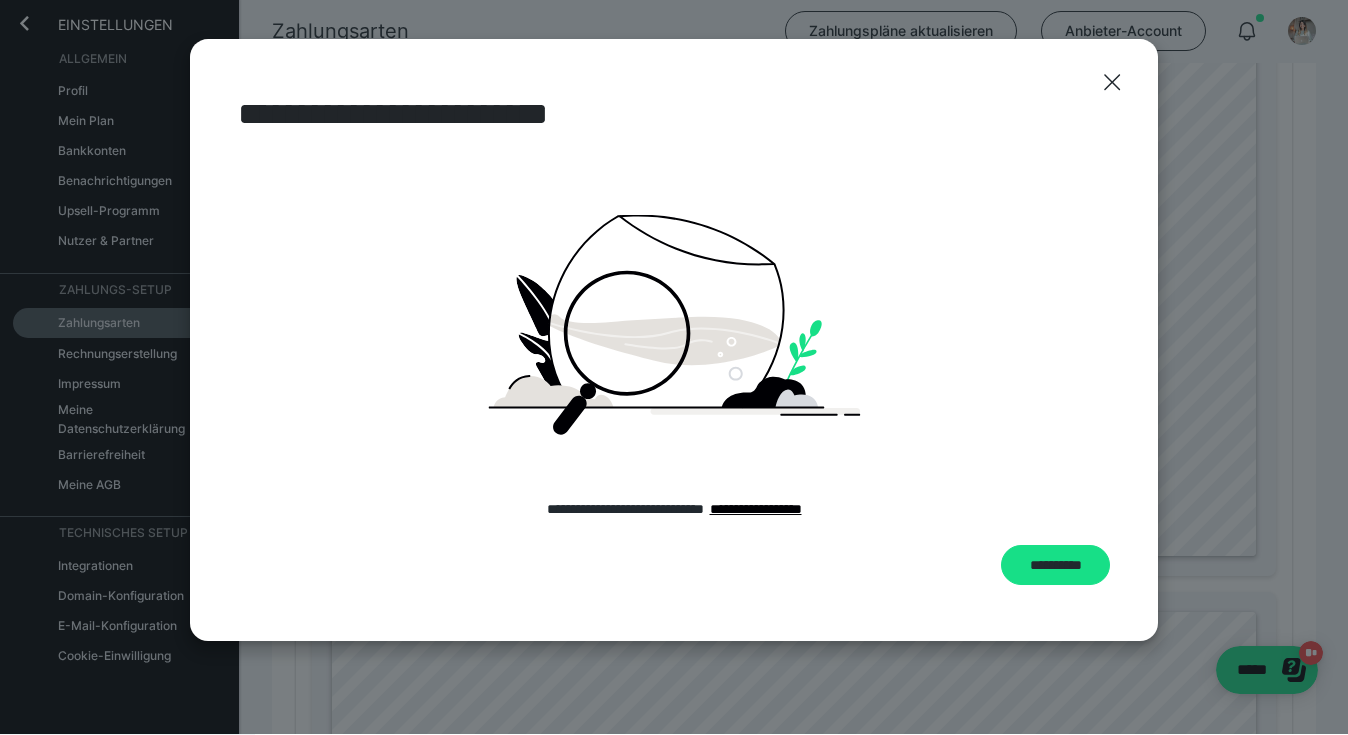 click on "**********" at bounding box center (1055, 566) 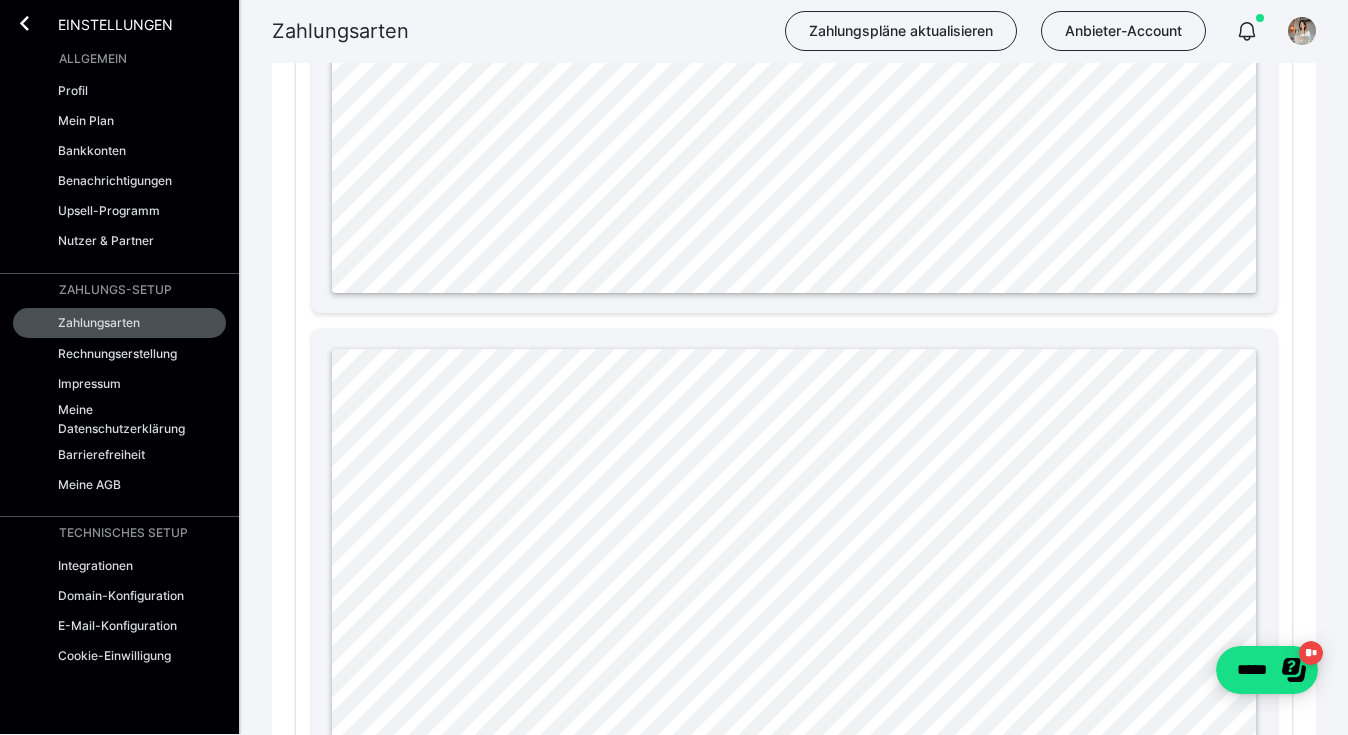 scroll, scrollTop: 1377, scrollLeft: 0, axis: vertical 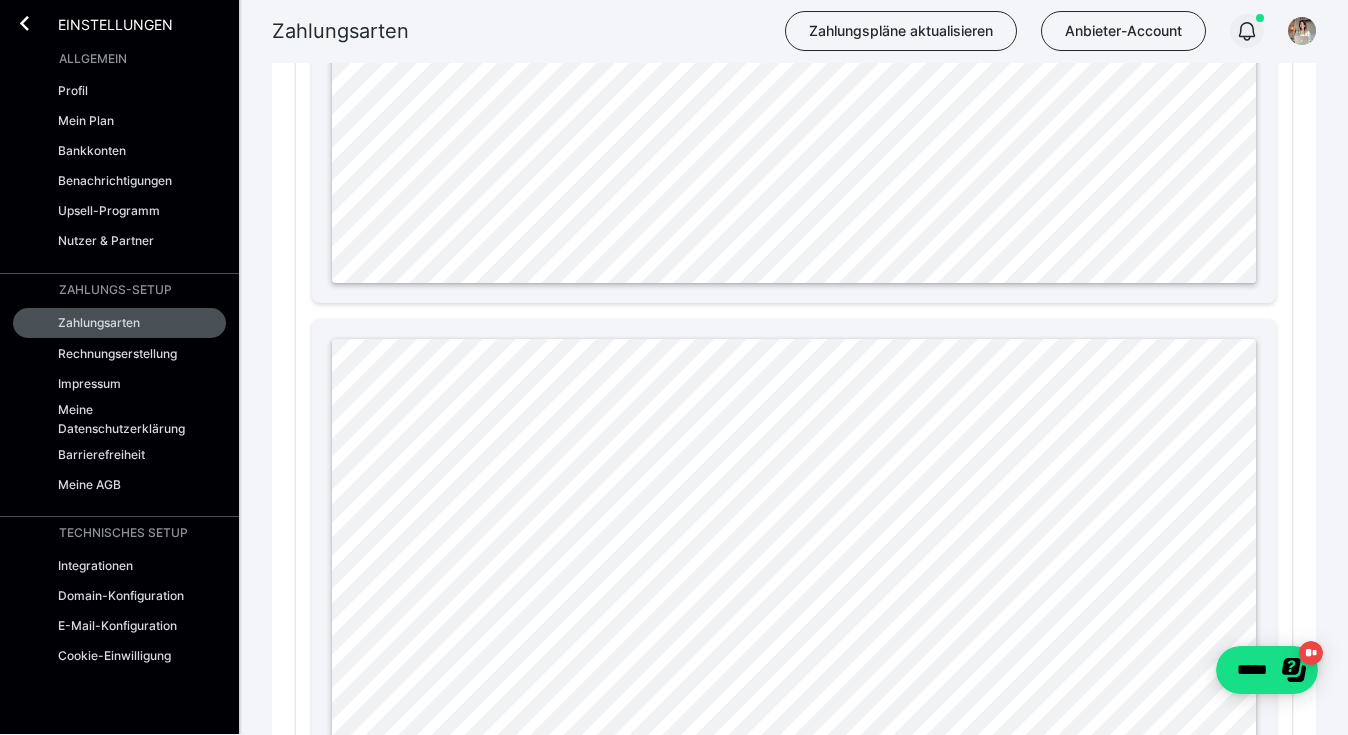 click 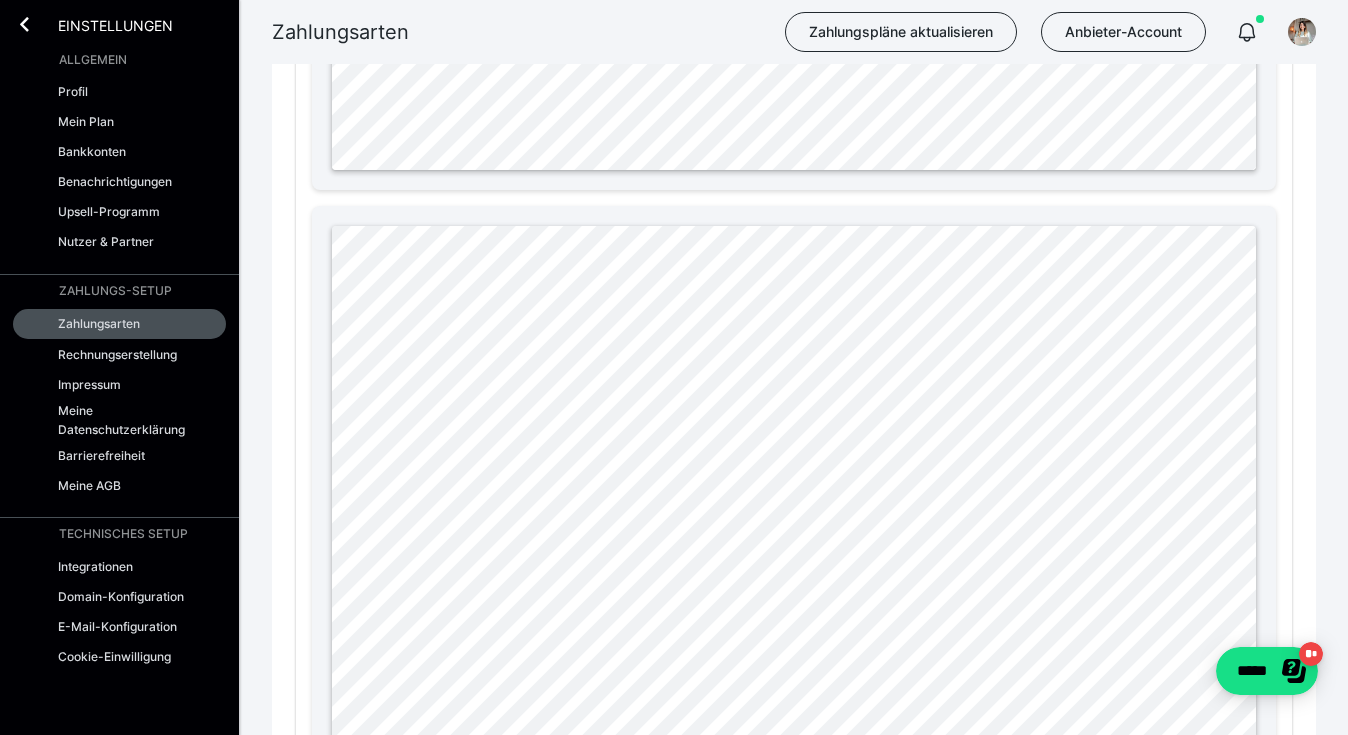 scroll, scrollTop: 1487, scrollLeft: 0, axis: vertical 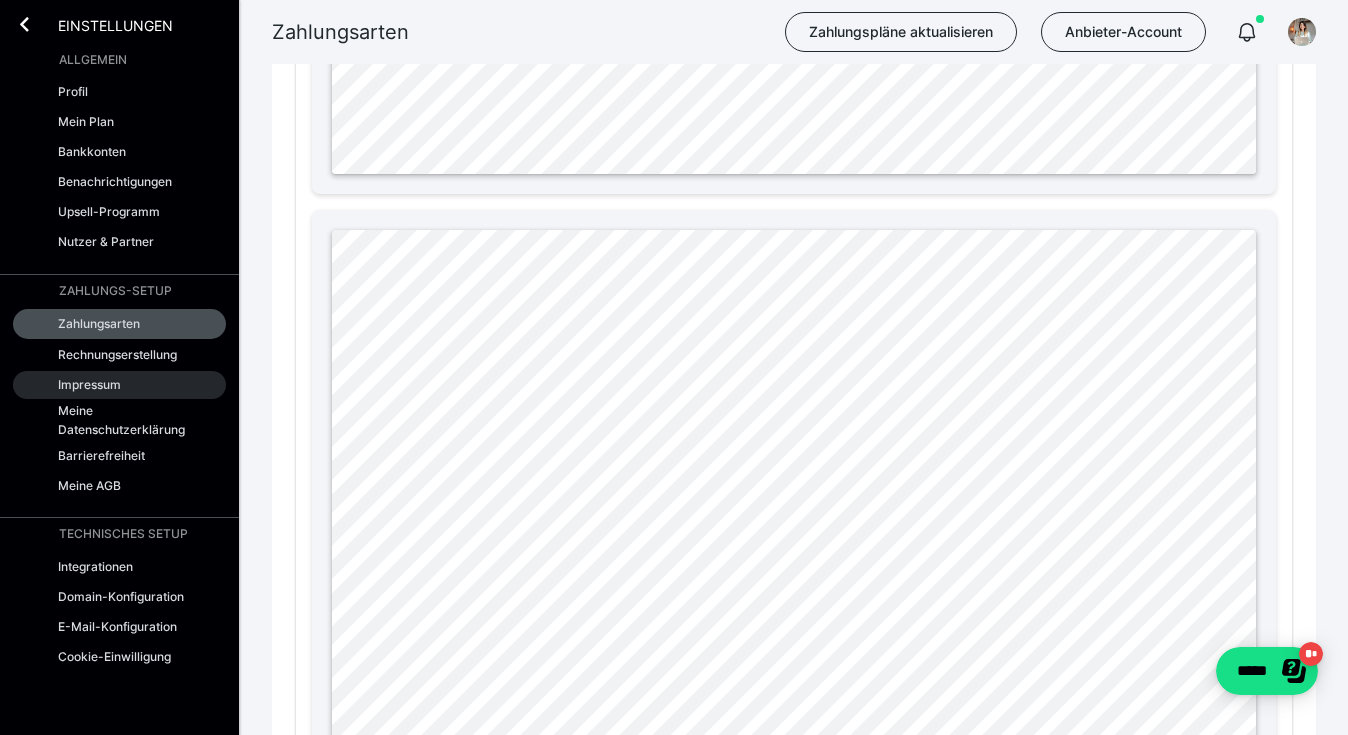 click on "Impressum" at bounding box center (89, 384) 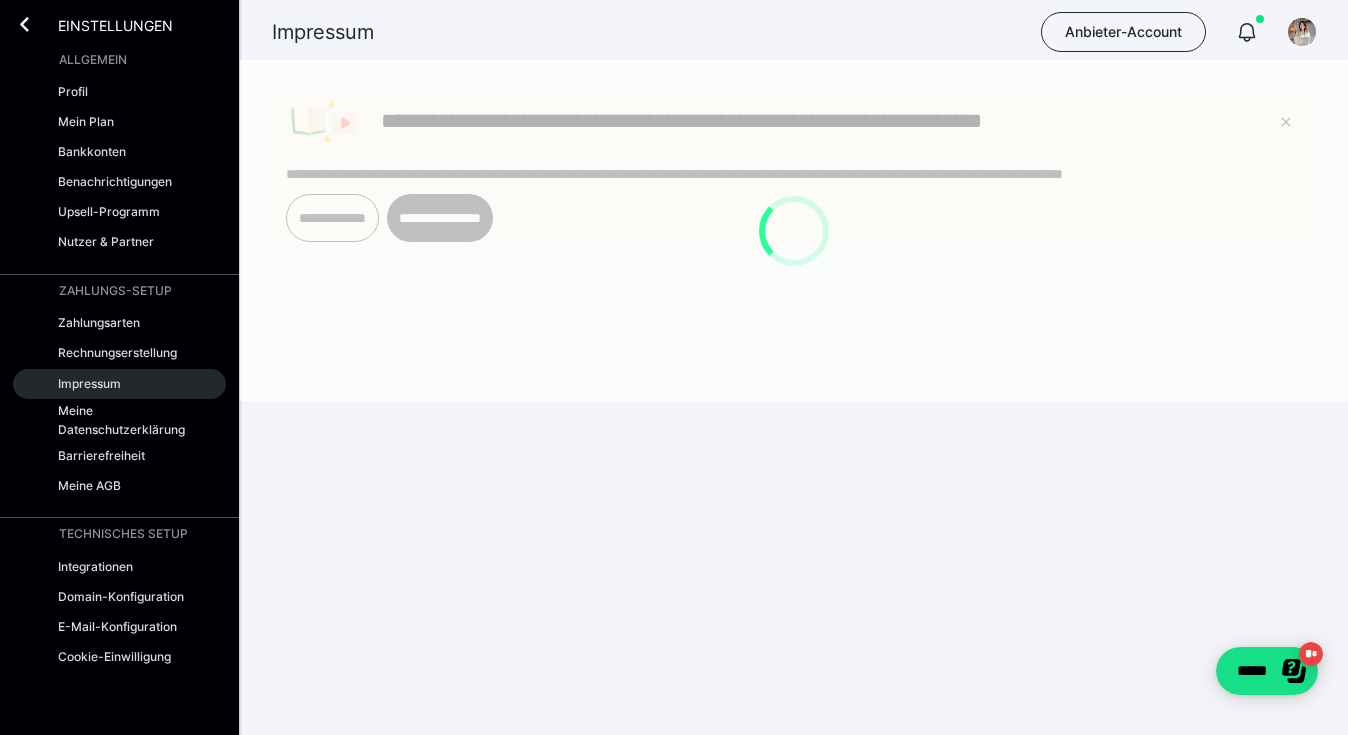 scroll, scrollTop: 0, scrollLeft: 0, axis: both 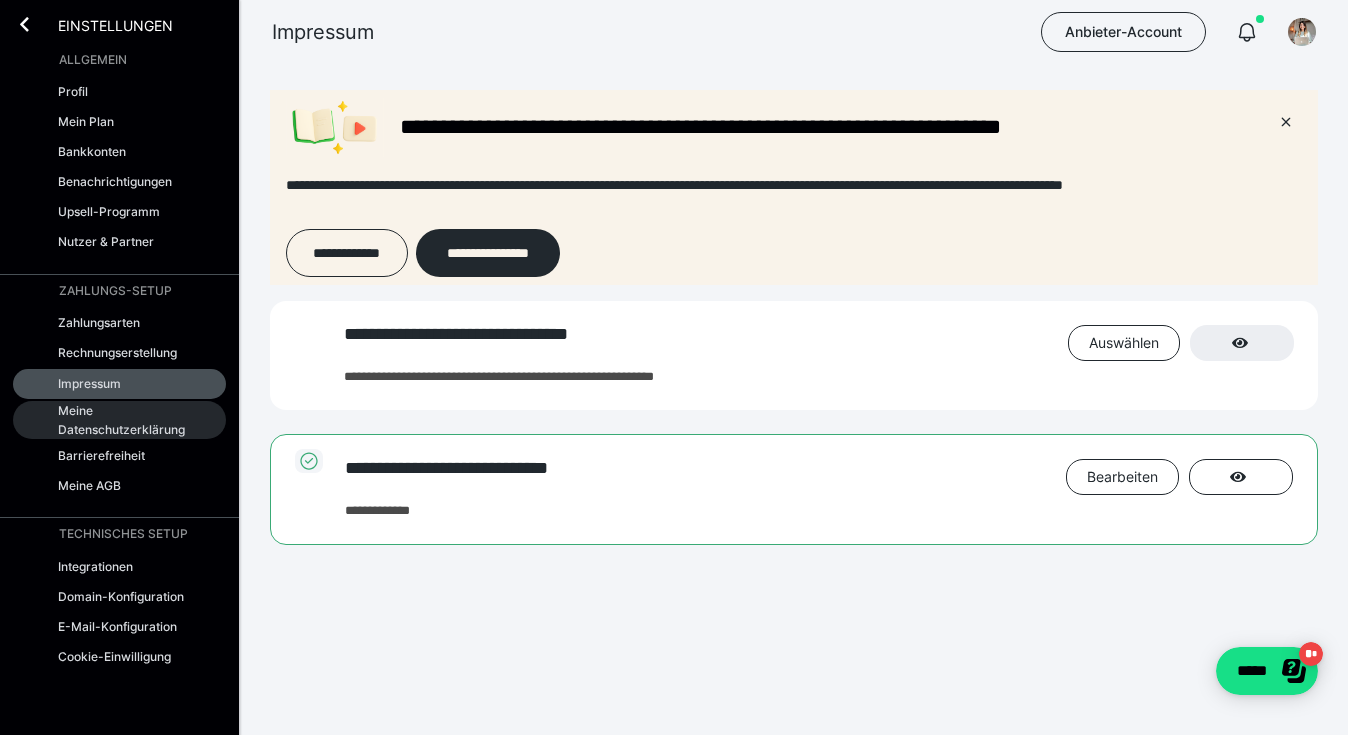 click on "Meine Datenschutzerklärung" at bounding box center (125, 420) 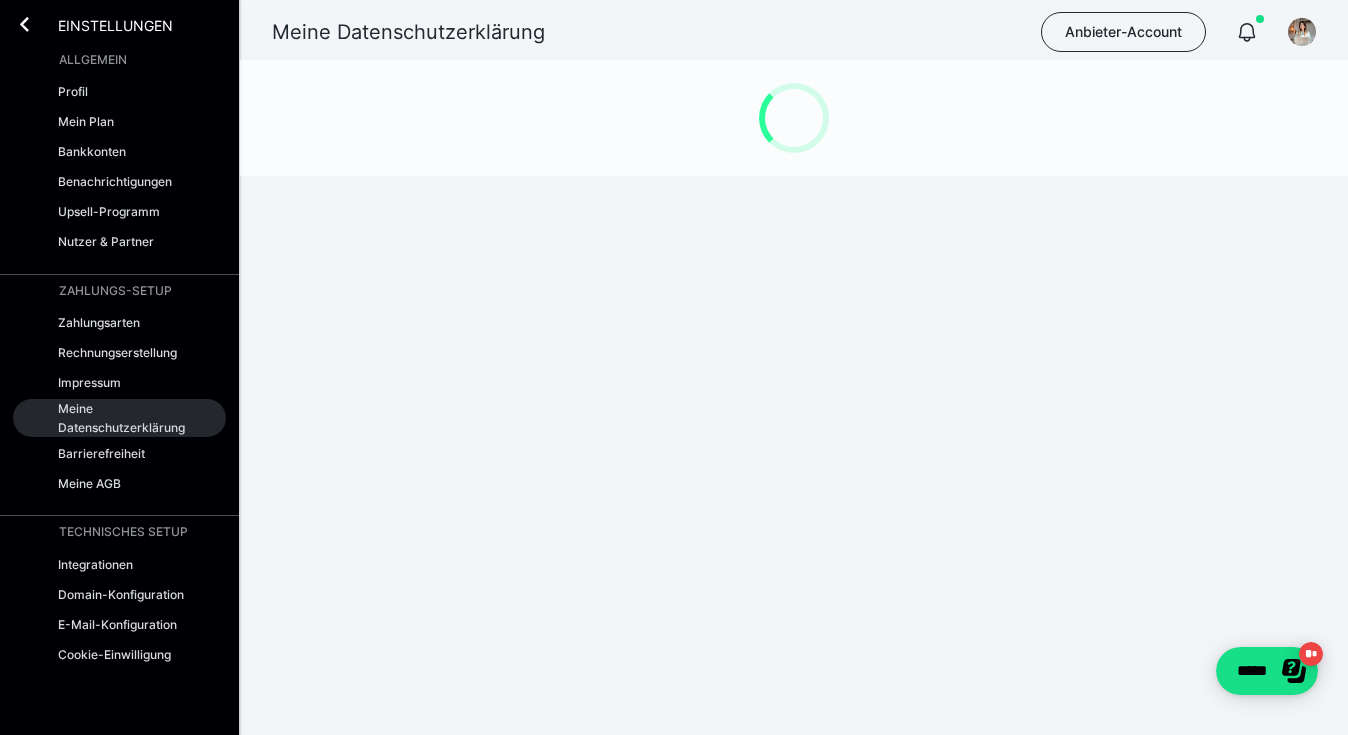 scroll, scrollTop: 0, scrollLeft: 0, axis: both 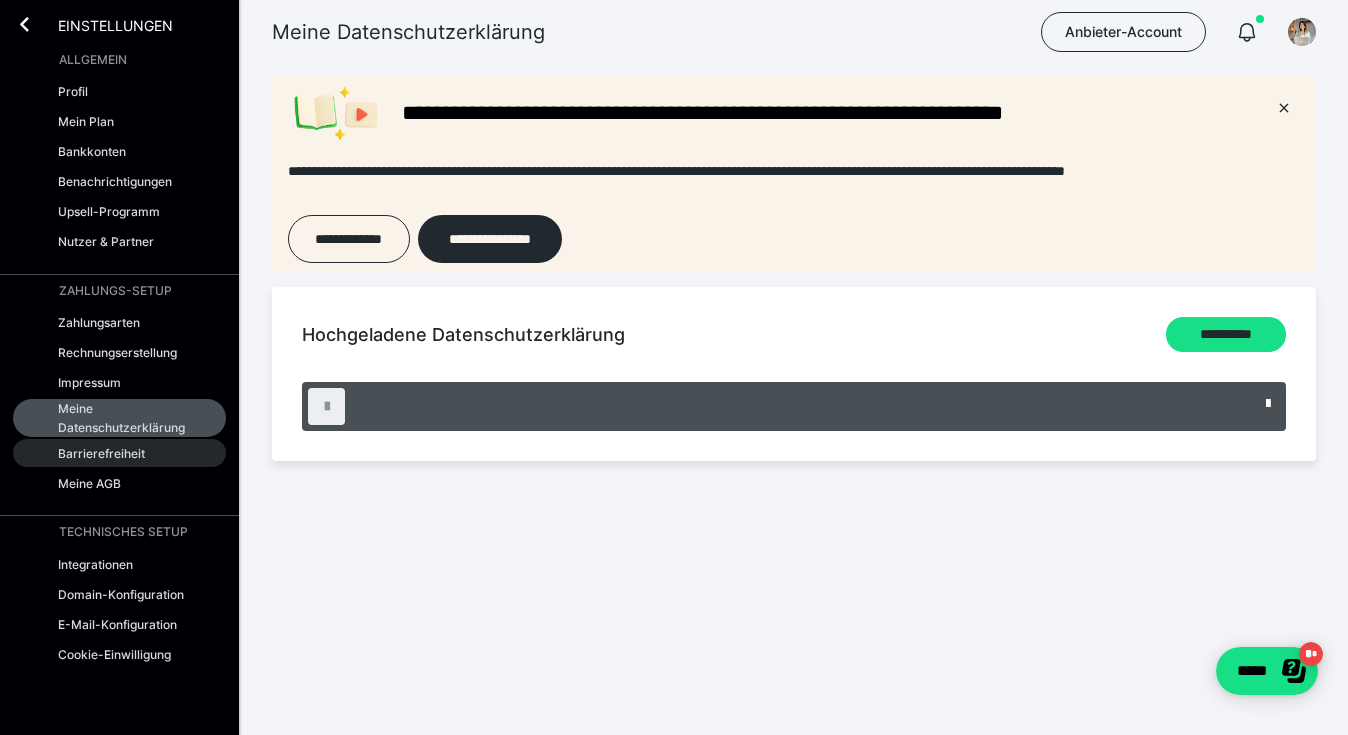 click on "Barrierefreiheit" at bounding box center [101, 453] 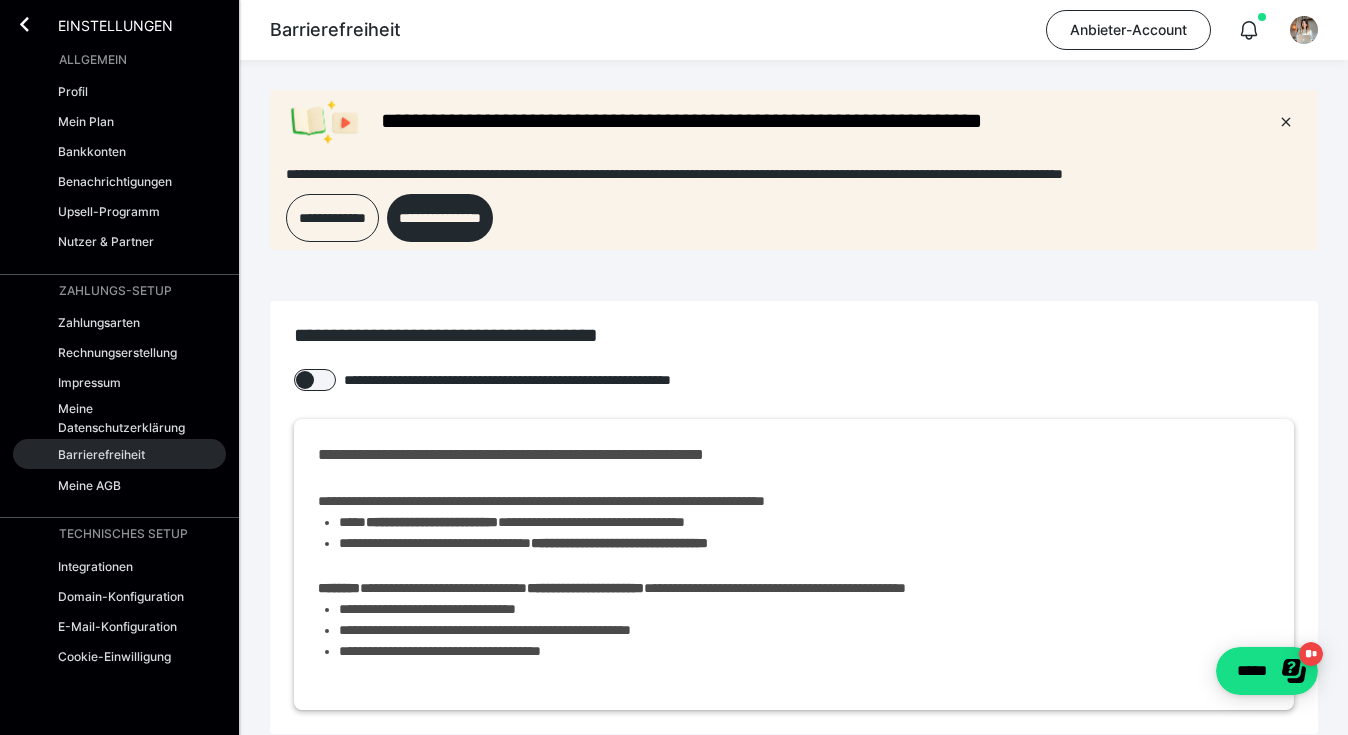 scroll, scrollTop: 0, scrollLeft: 0, axis: both 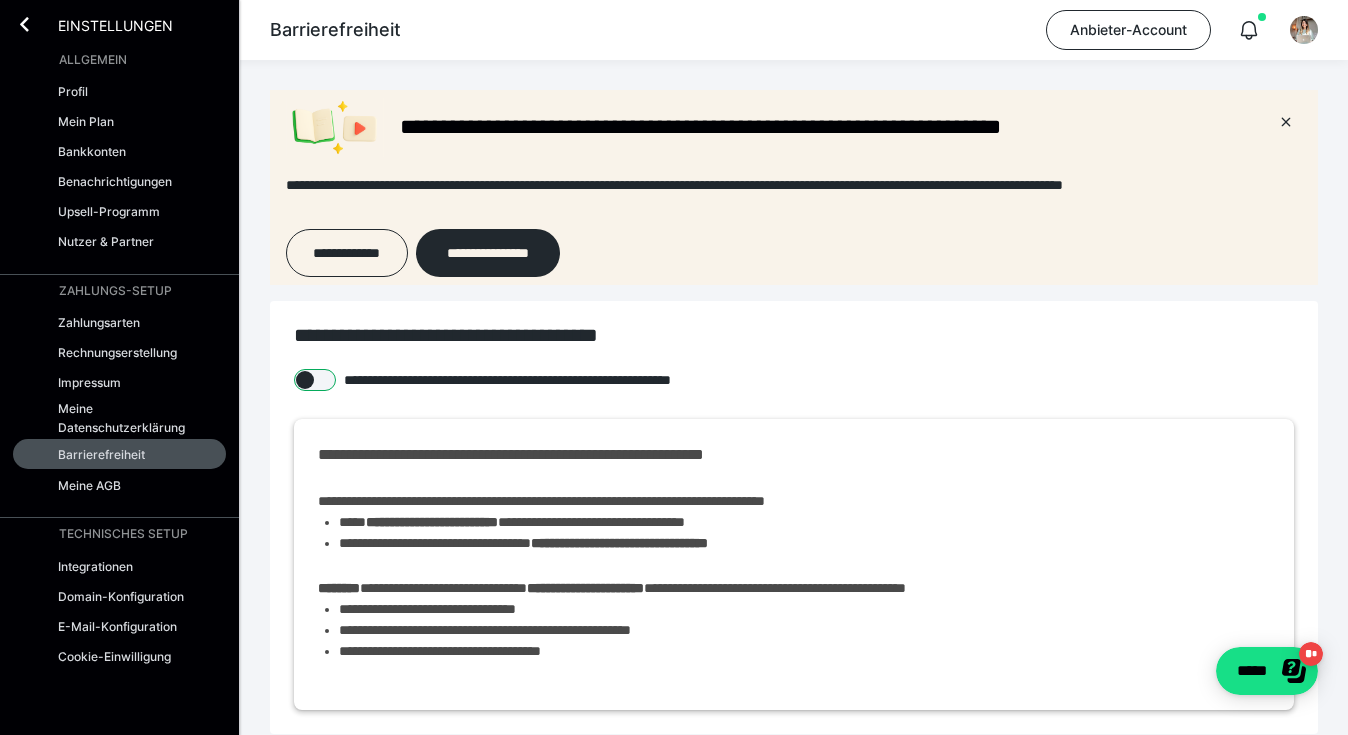 click at bounding box center (315, 380) 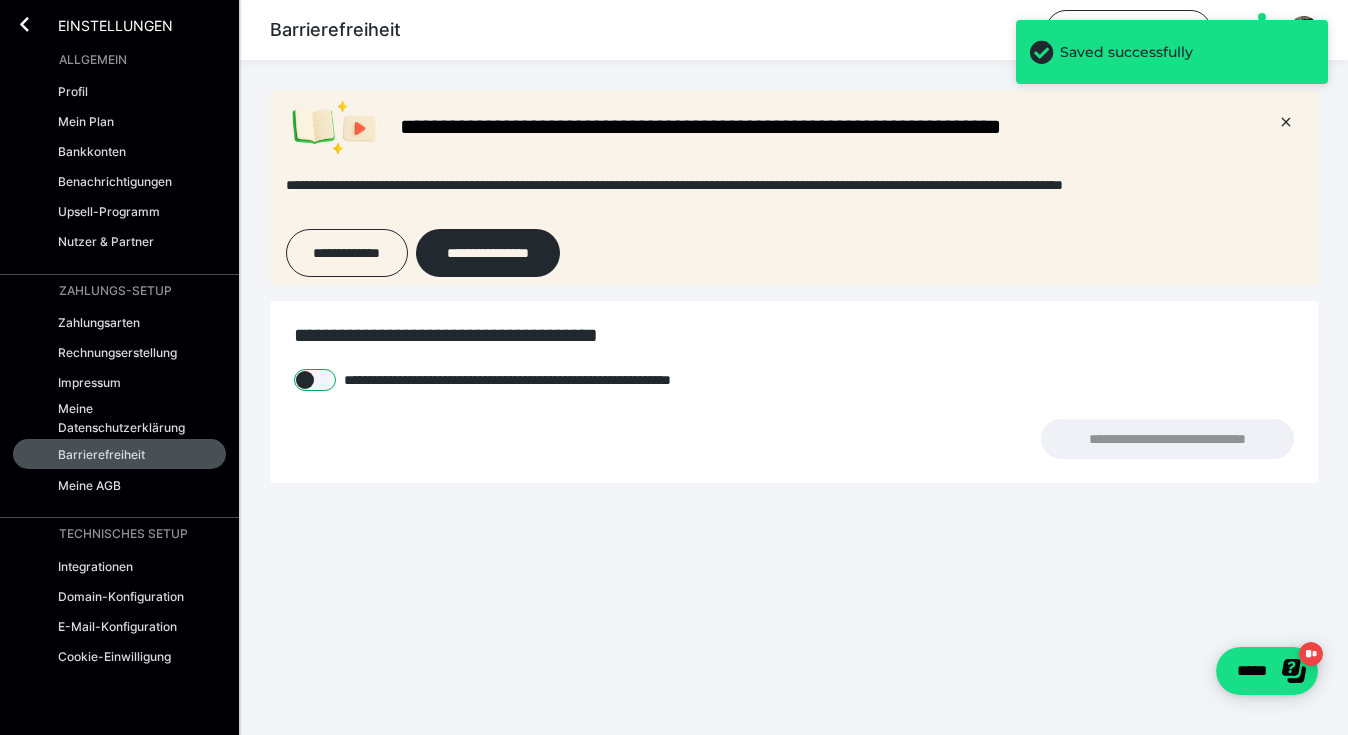 click at bounding box center [315, 380] 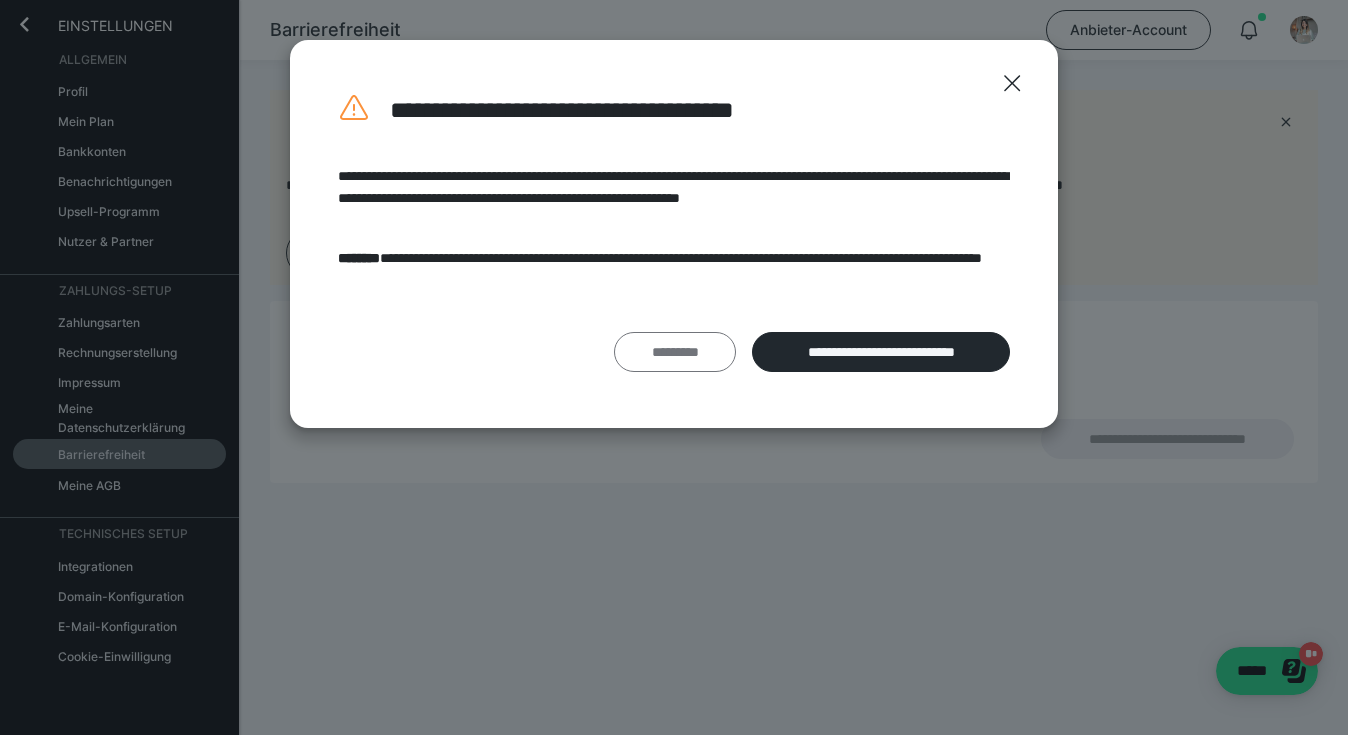 click on "*********" at bounding box center [675, 352] 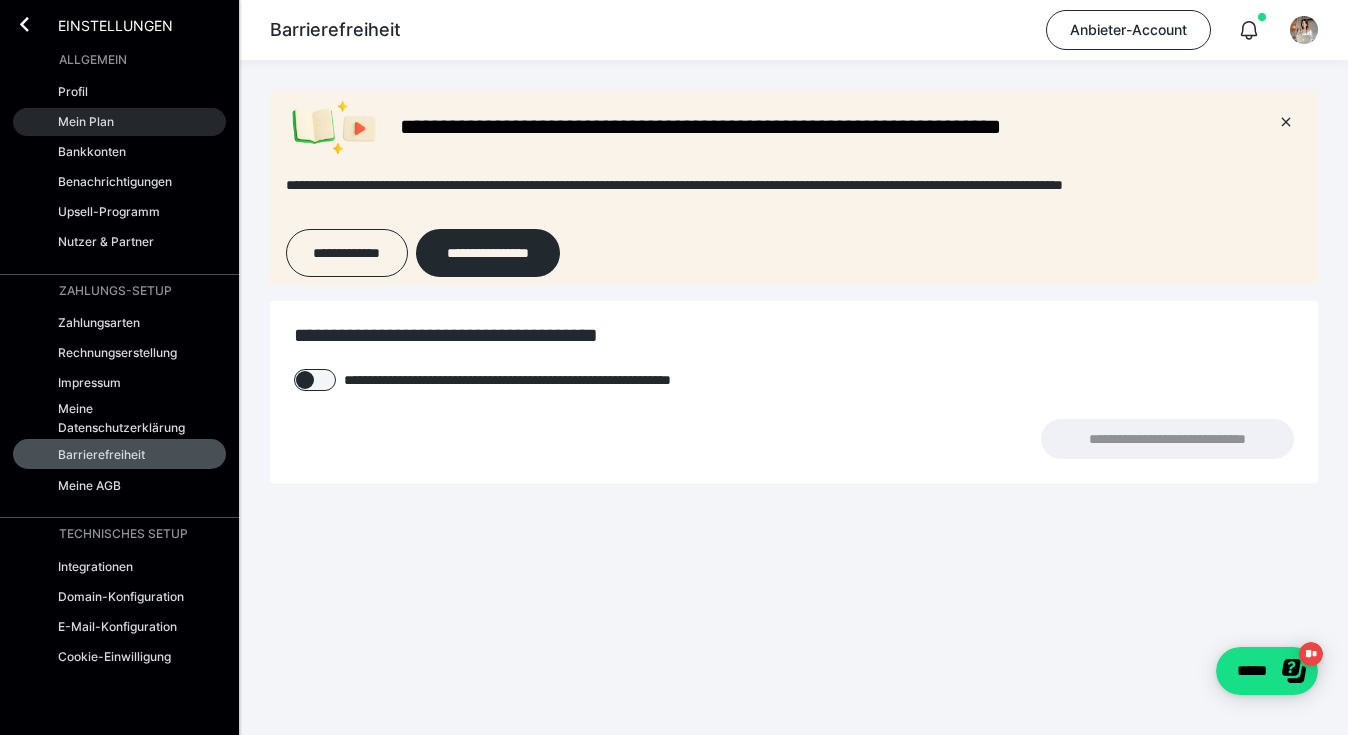scroll, scrollTop: 0, scrollLeft: 0, axis: both 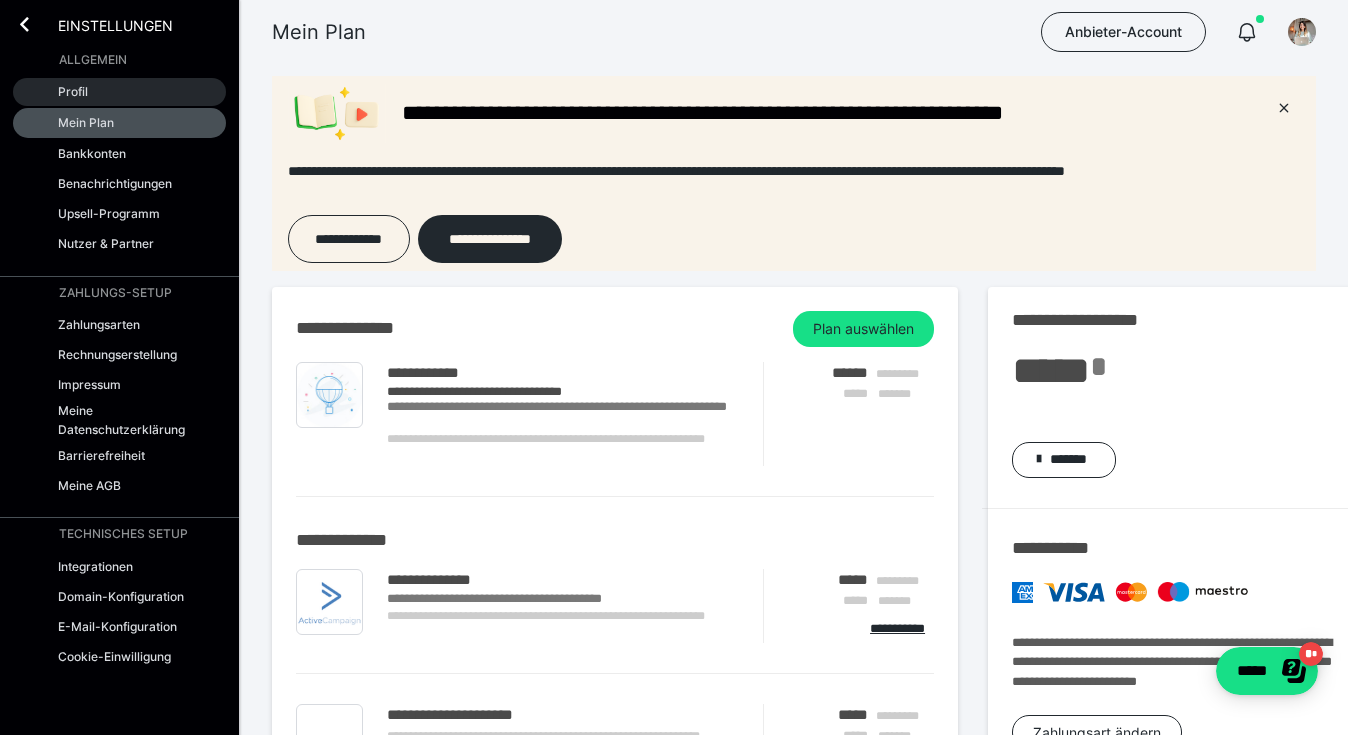 click on "Profil" at bounding box center [73, 91] 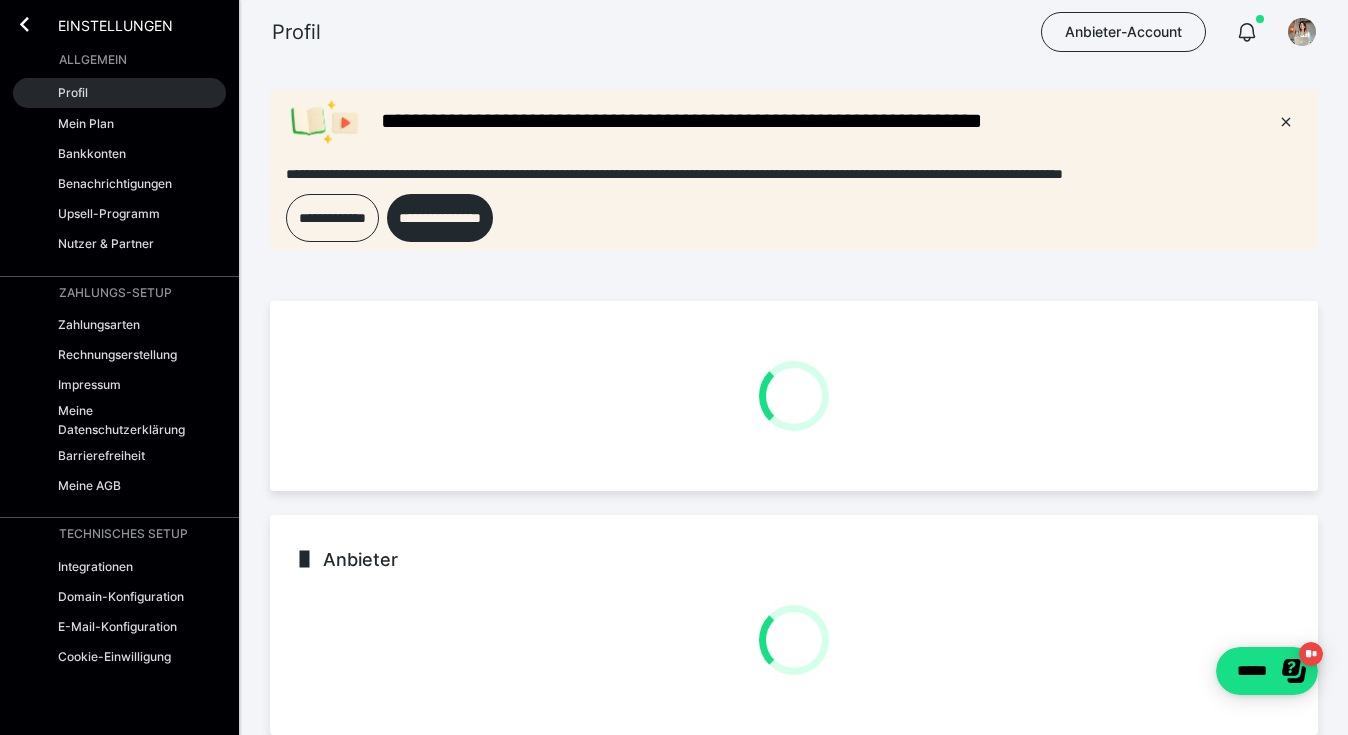 scroll, scrollTop: 0, scrollLeft: 0, axis: both 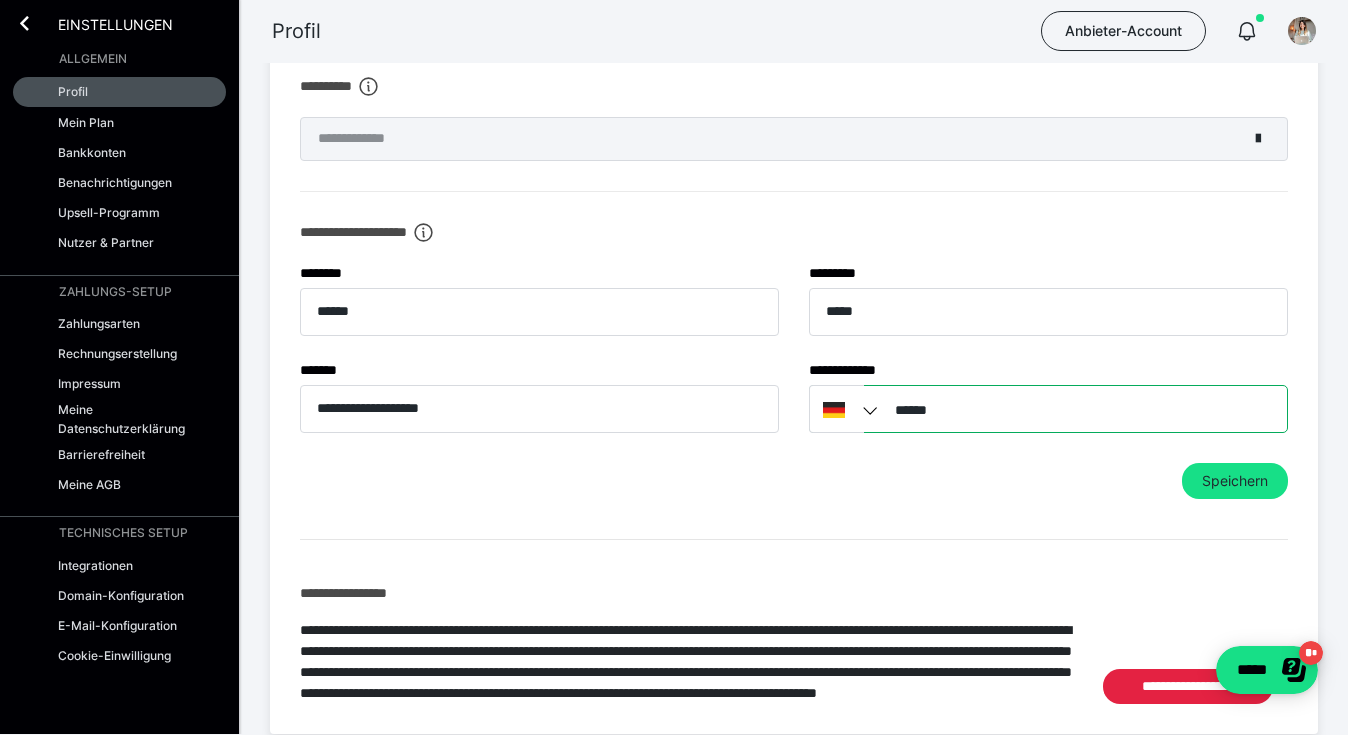 type on "**********" 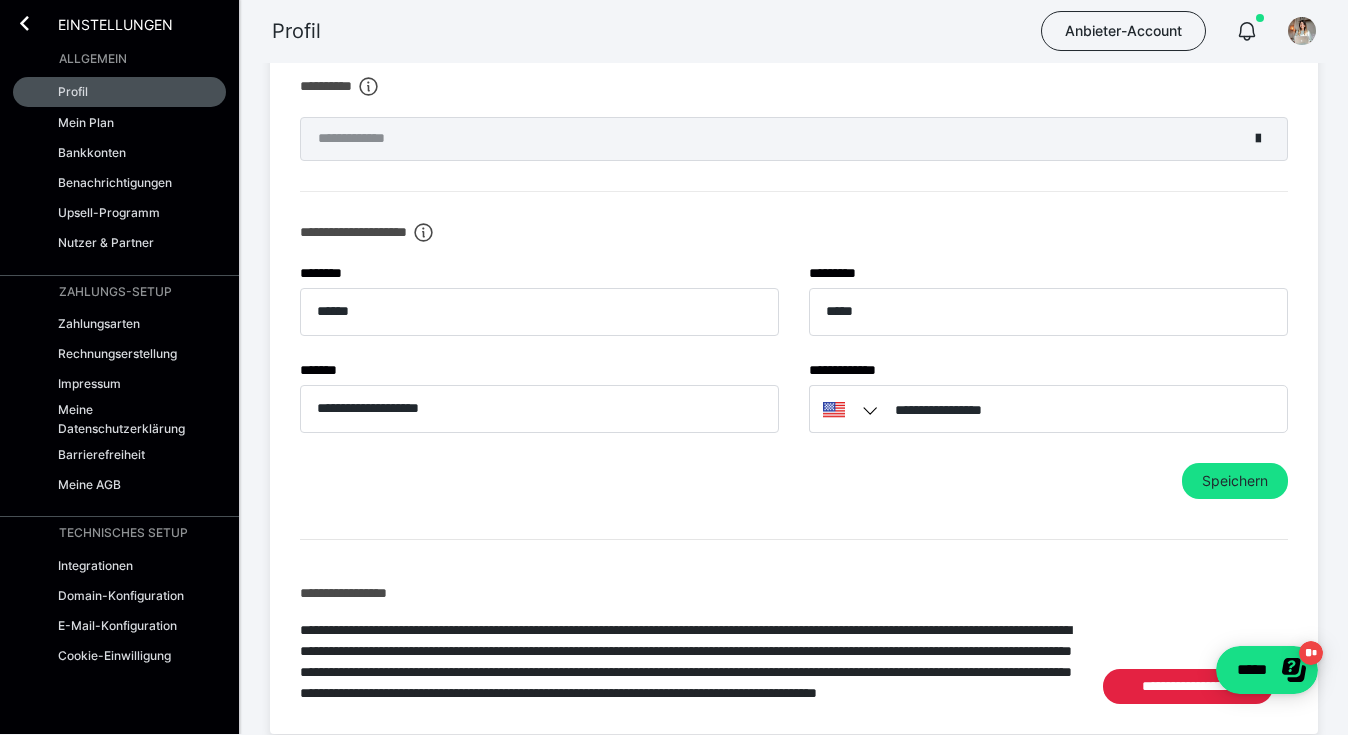 drag, startPoint x: 1076, startPoint y: 407, endPoint x: 890, endPoint y: 406, distance: 186.00269 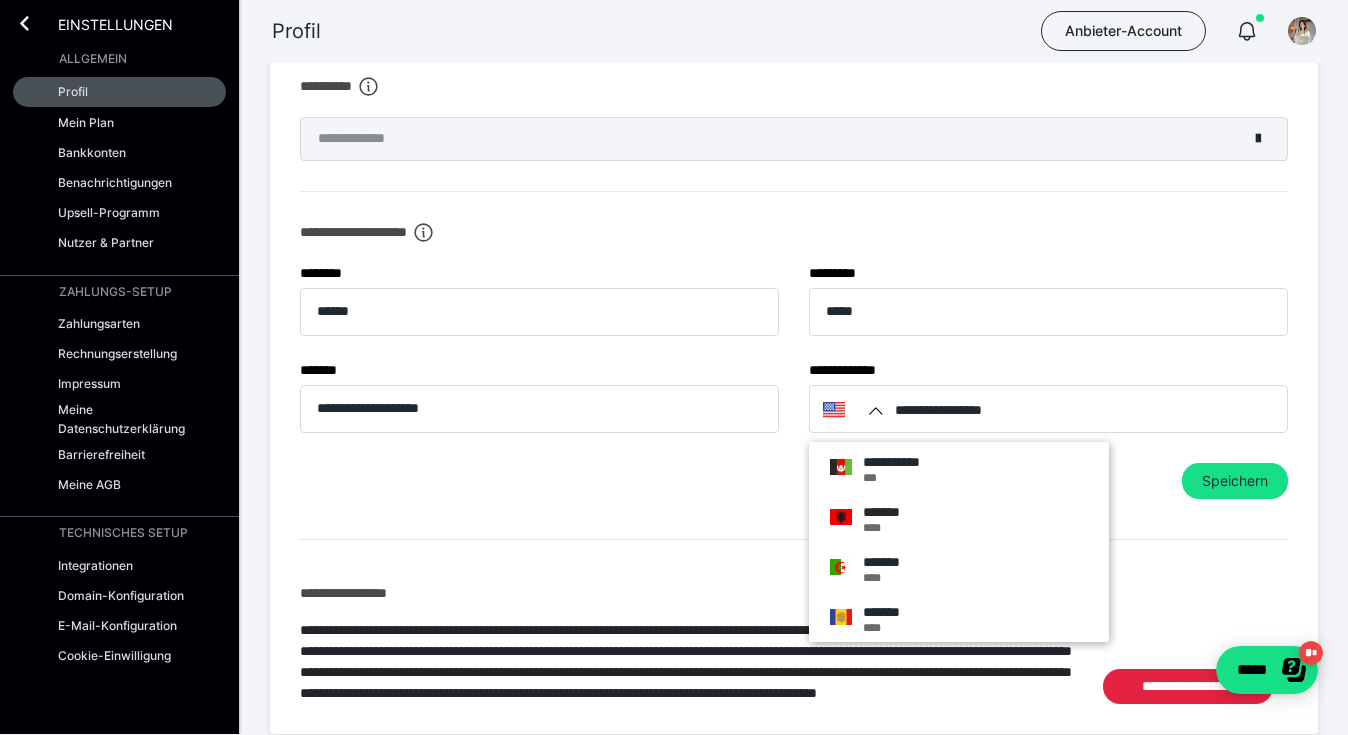 scroll, scrollTop: 9850, scrollLeft: 0, axis: vertical 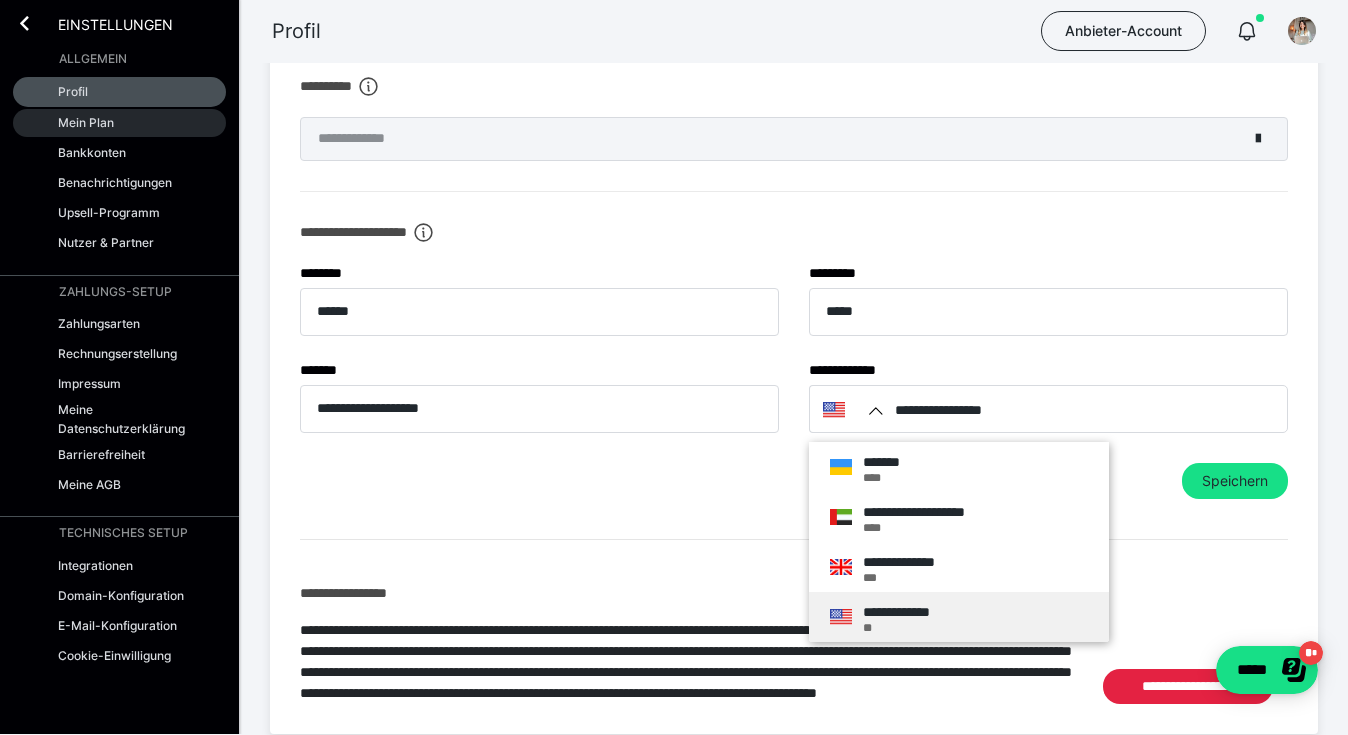 click on "Mein Plan" at bounding box center (86, 123) 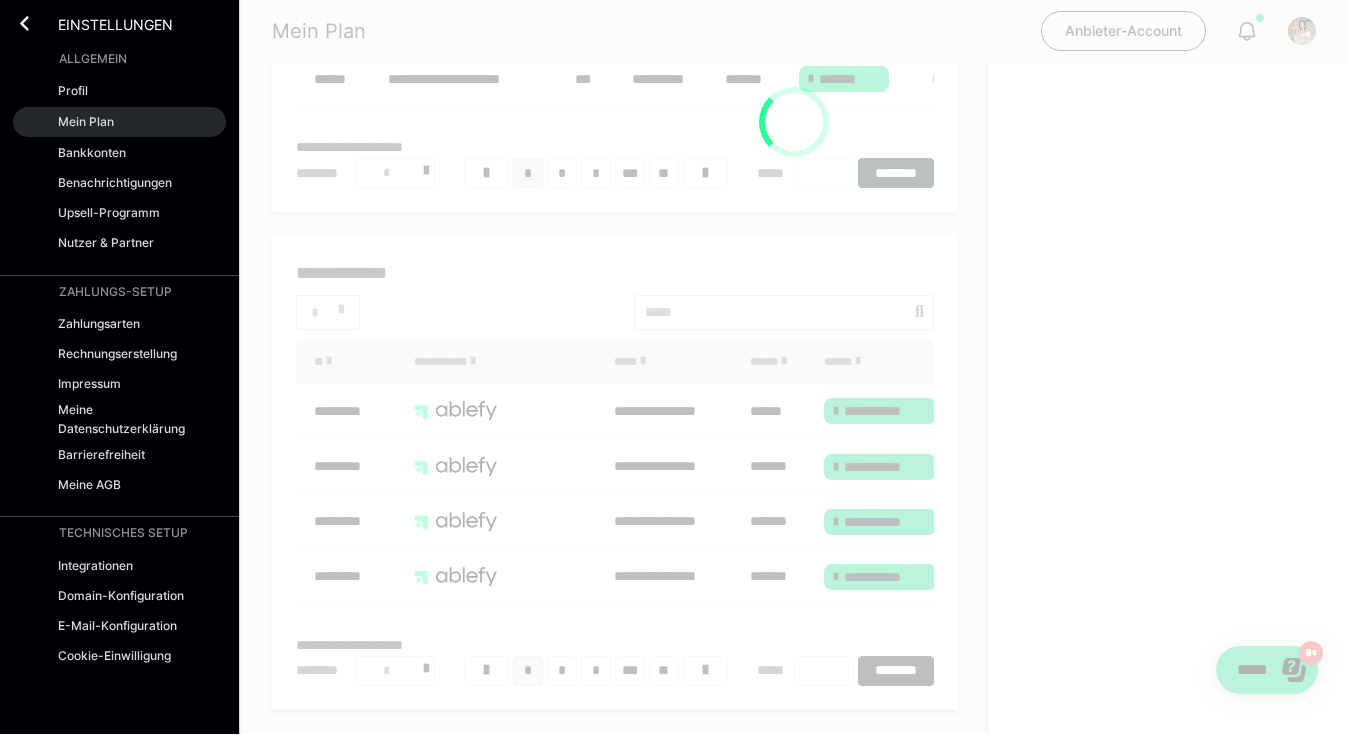 scroll, scrollTop: 0, scrollLeft: 0, axis: both 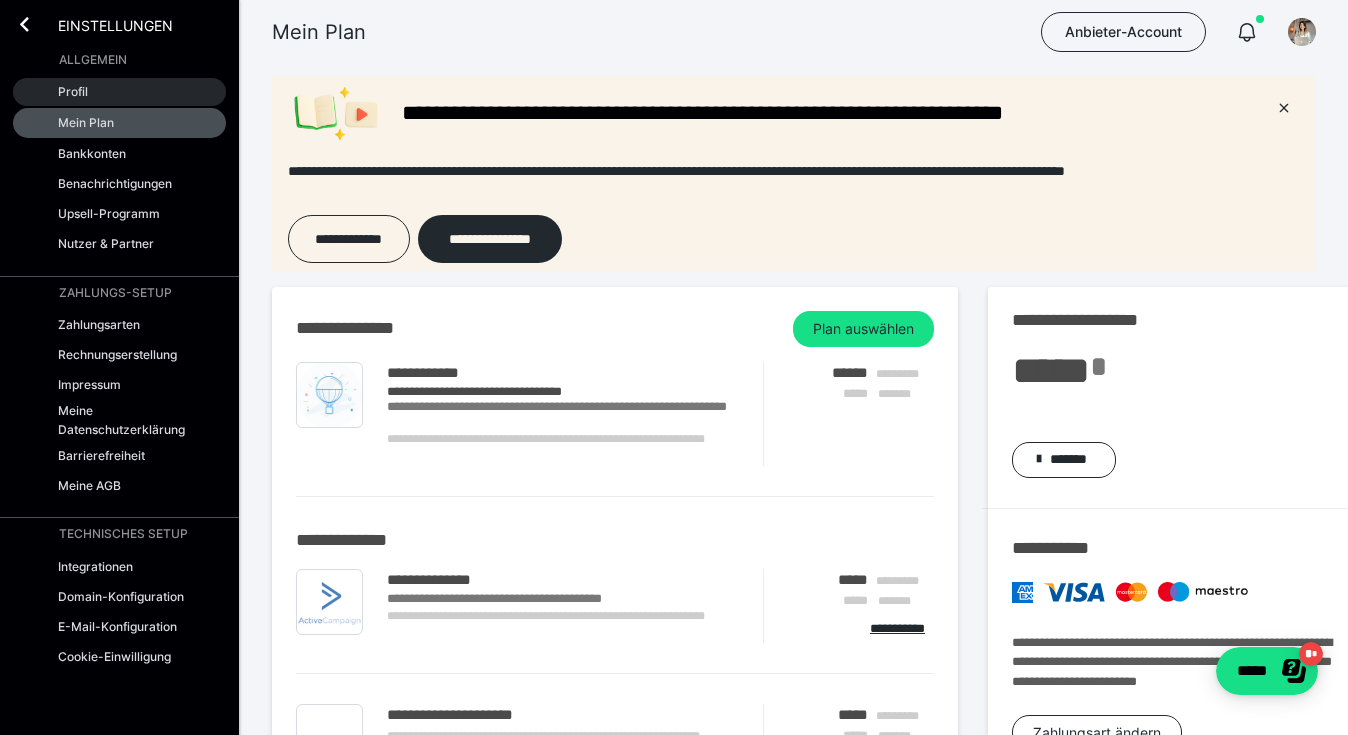 click on "Profil" at bounding box center [73, 91] 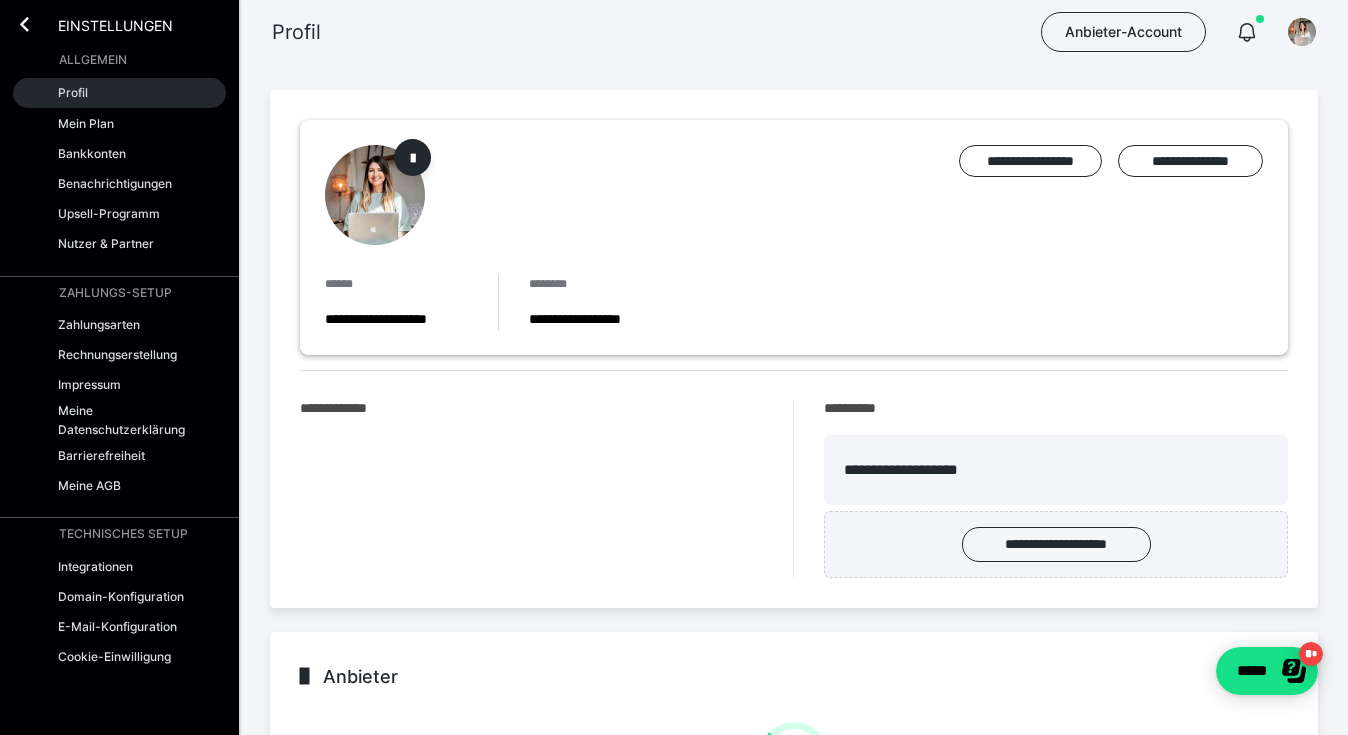 scroll, scrollTop: 0, scrollLeft: 0, axis: both 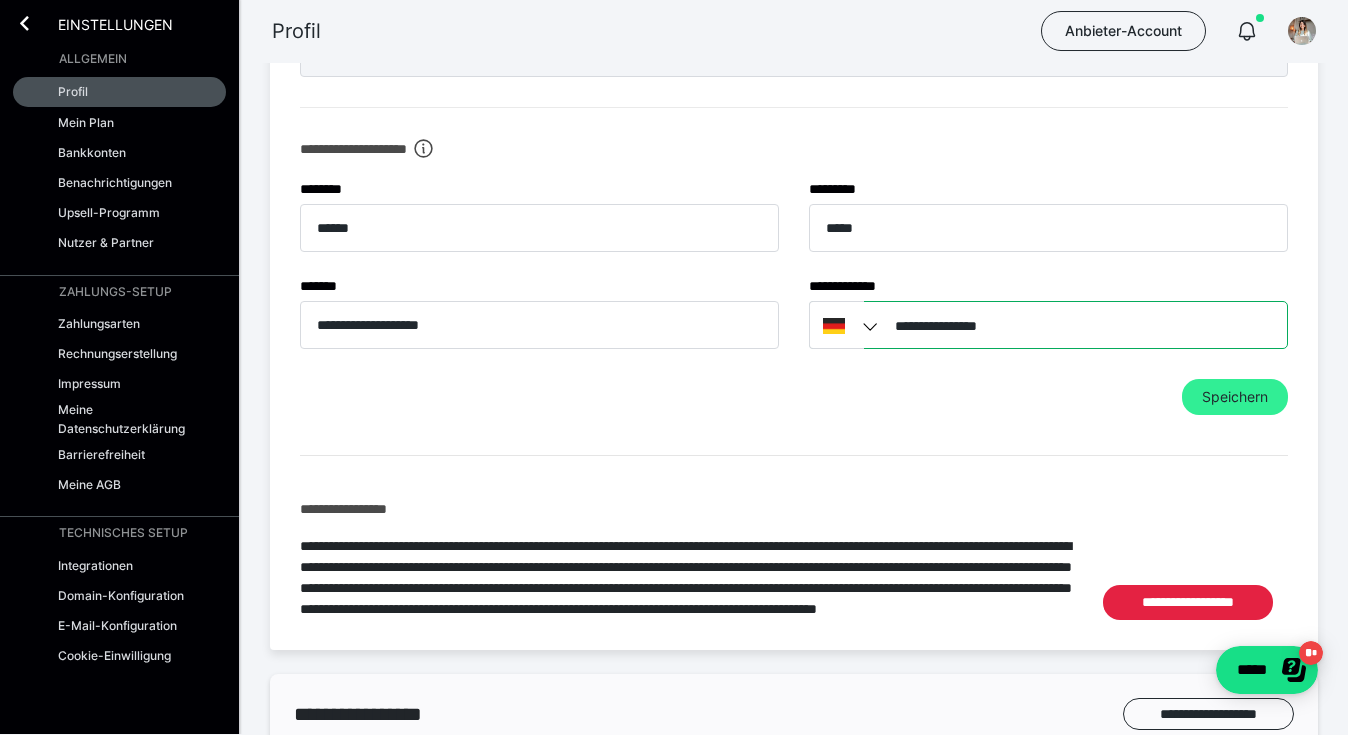 type on "**********" 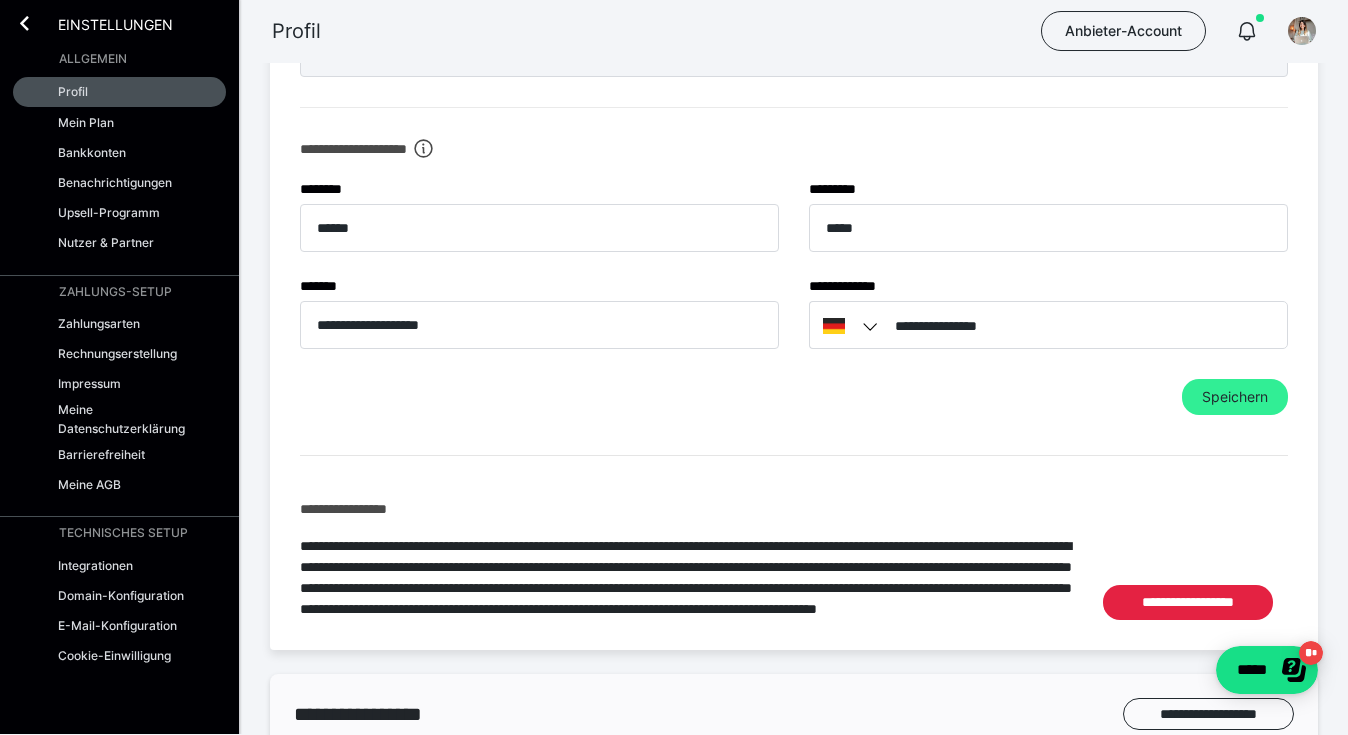 click on "Speichern" at bounding box center [1235, 398] 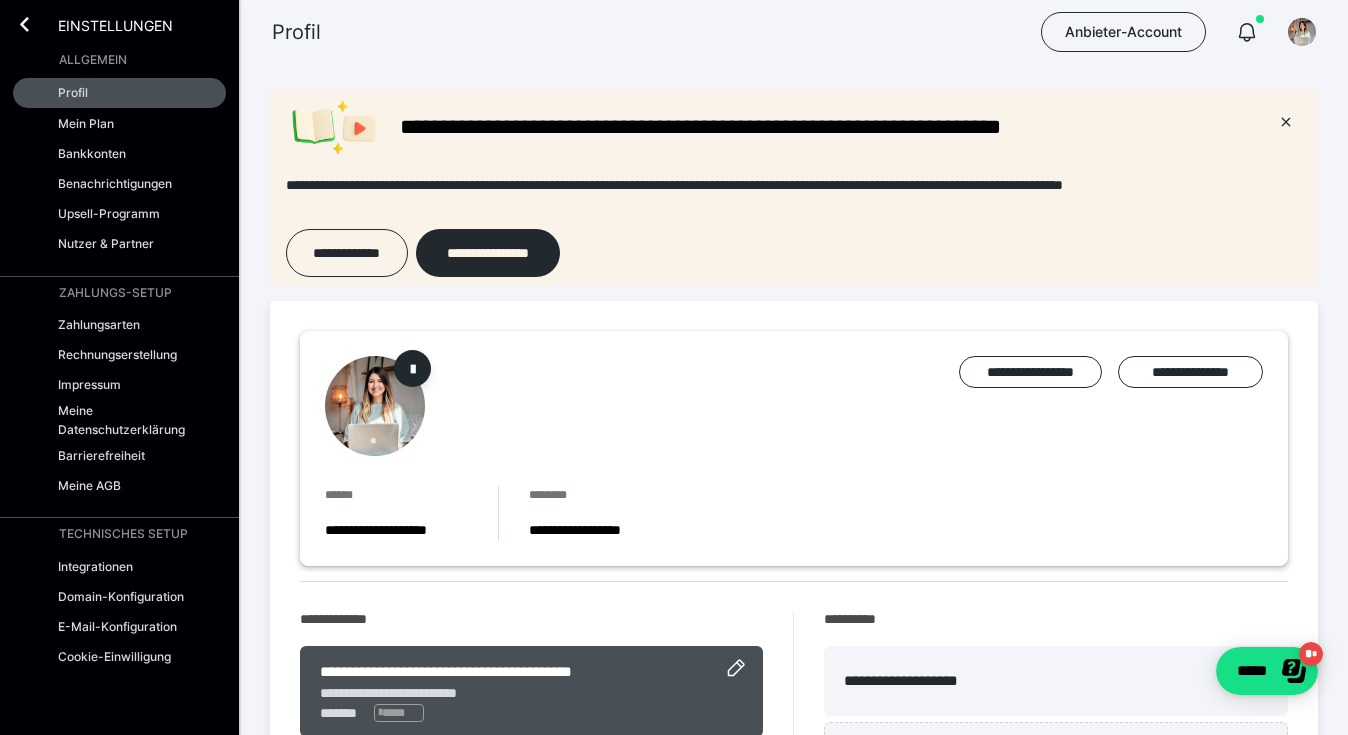 scroll, scrollTop: 0, scrollLeft: 0, axis: both 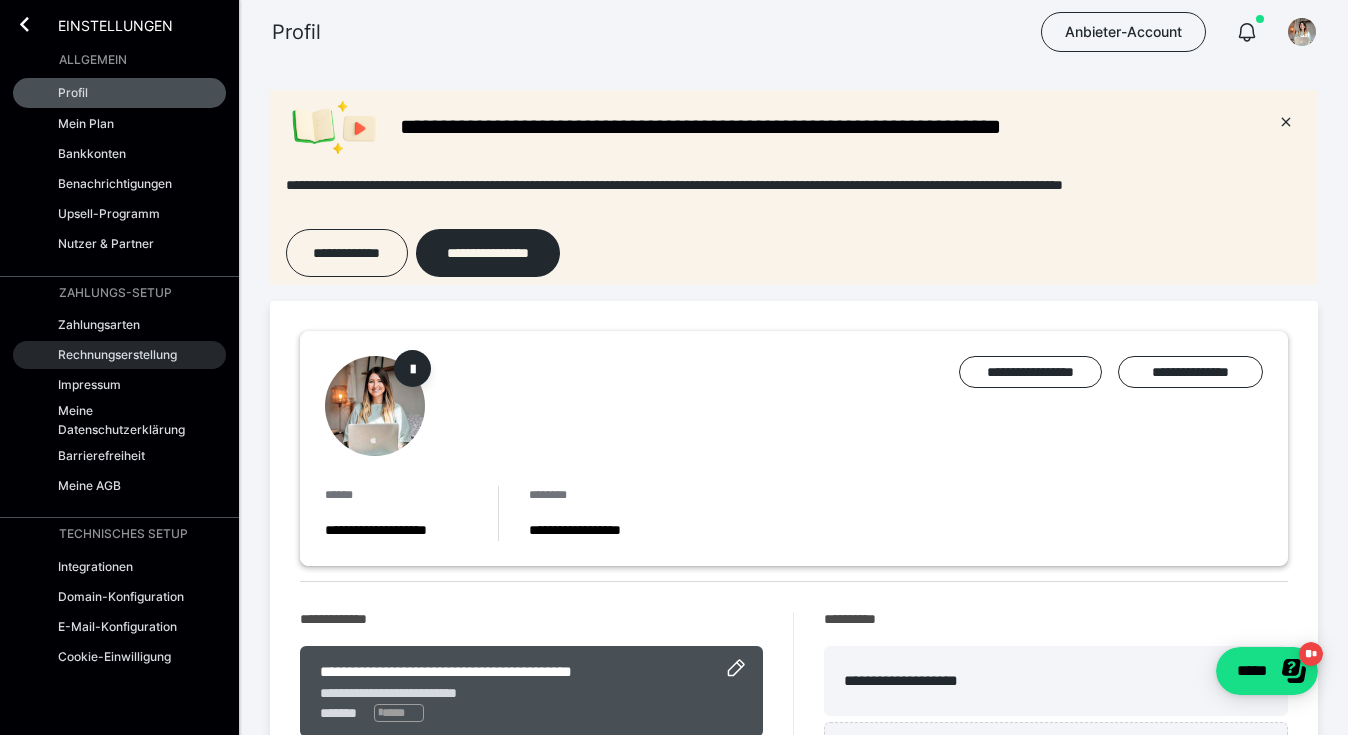 click on "Rechnungserstellung" at bounding box center (117, 354) 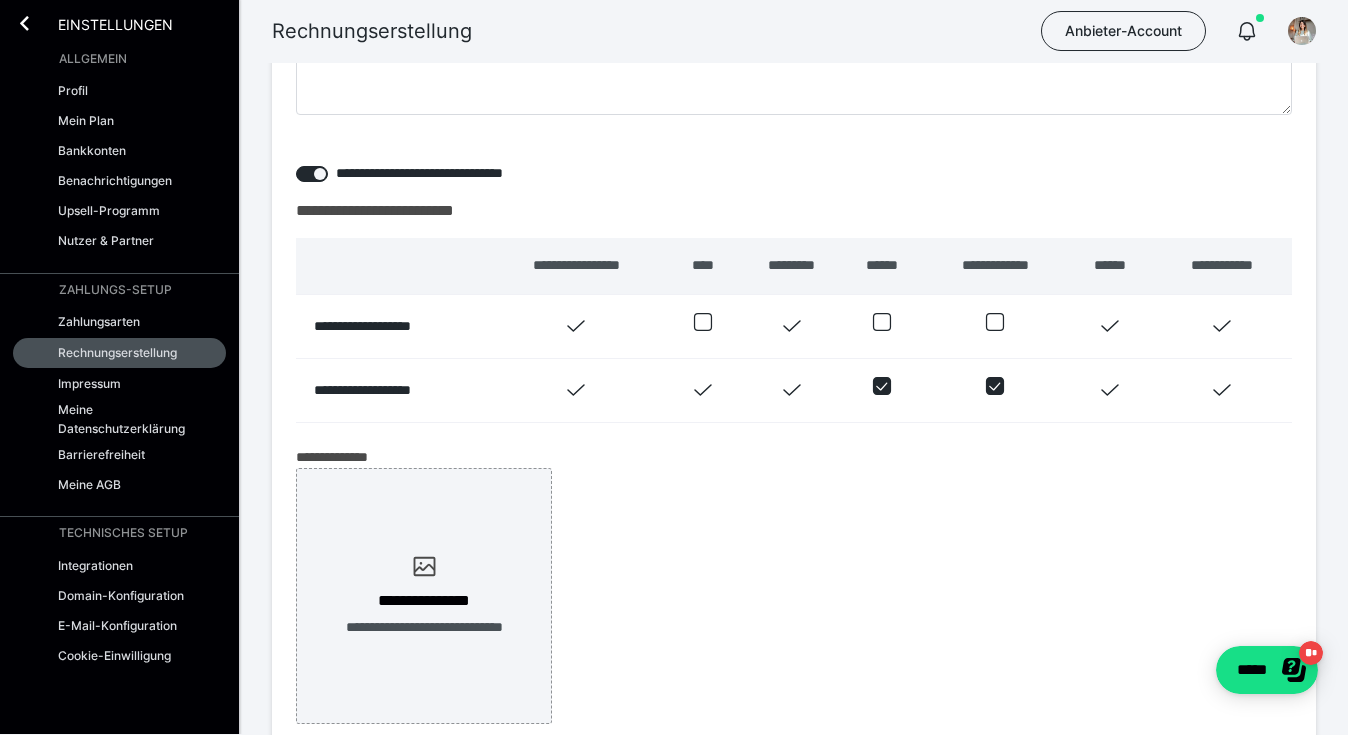 scroll, scrollTop: -34, scrollLeft: 0, axis: vertical 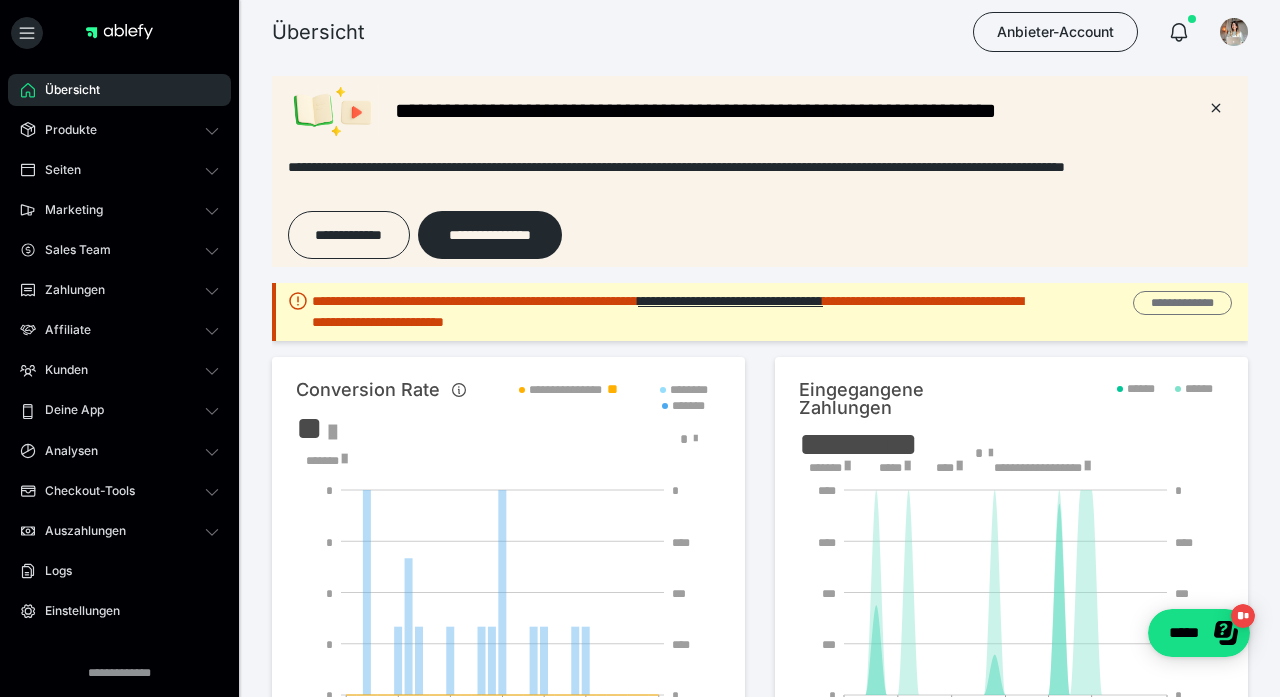 click on "**********" at bounding box center (1182, 303) 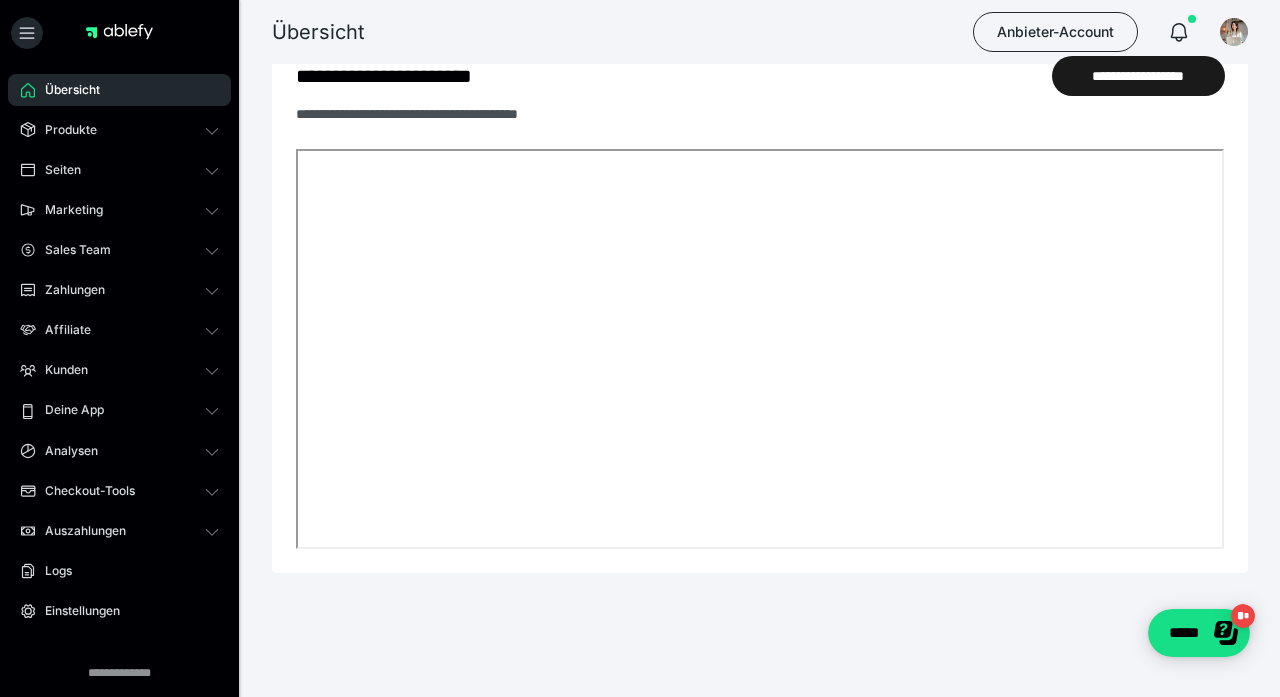 scroll, scrollTop: 1113, scrollLeft: 0, axis: vertical 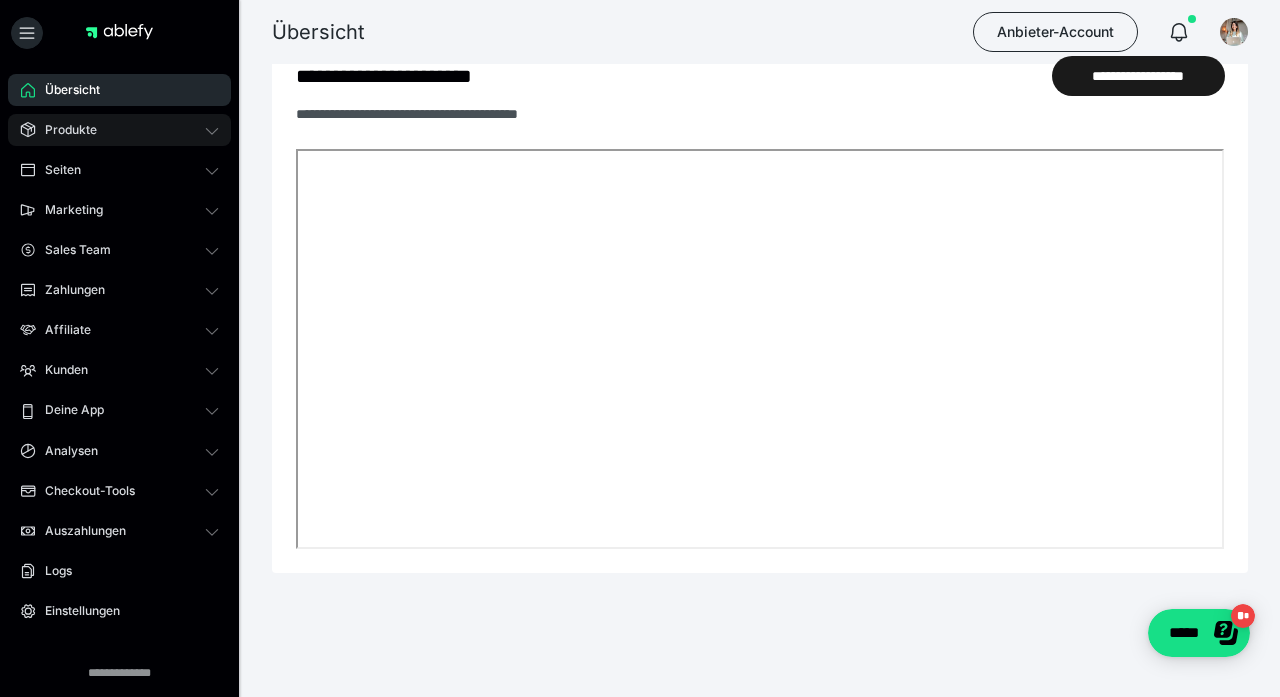 click on "Produkte" at bounding box center (64, 130) 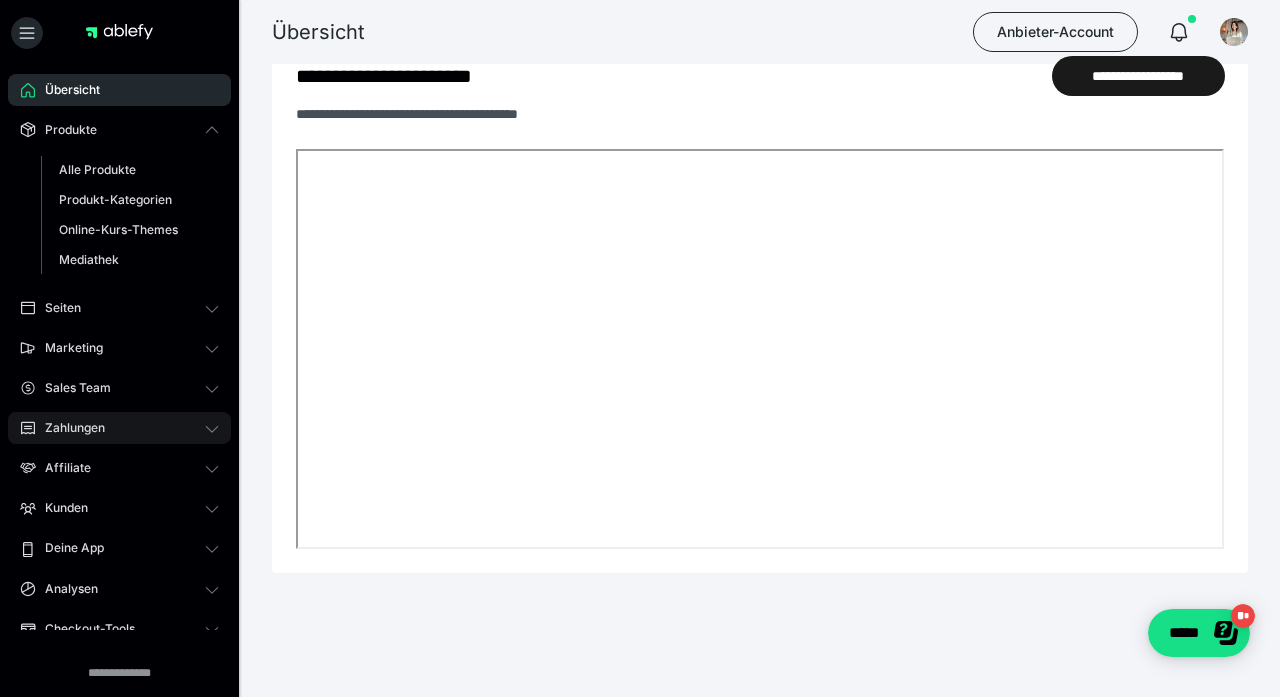 click on "Zahlungen" at bounding box center (119, 428) 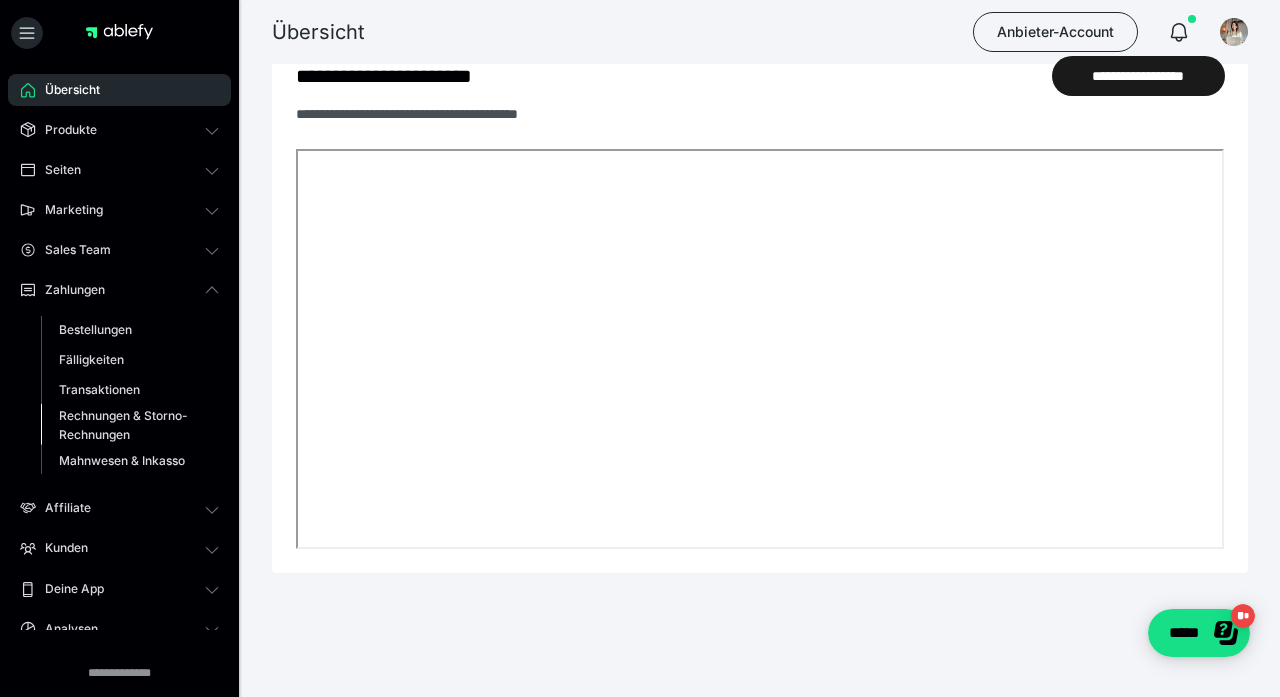 click on "Rechnungen & Storno-Rechnungen" at bounding box center (126, 425) 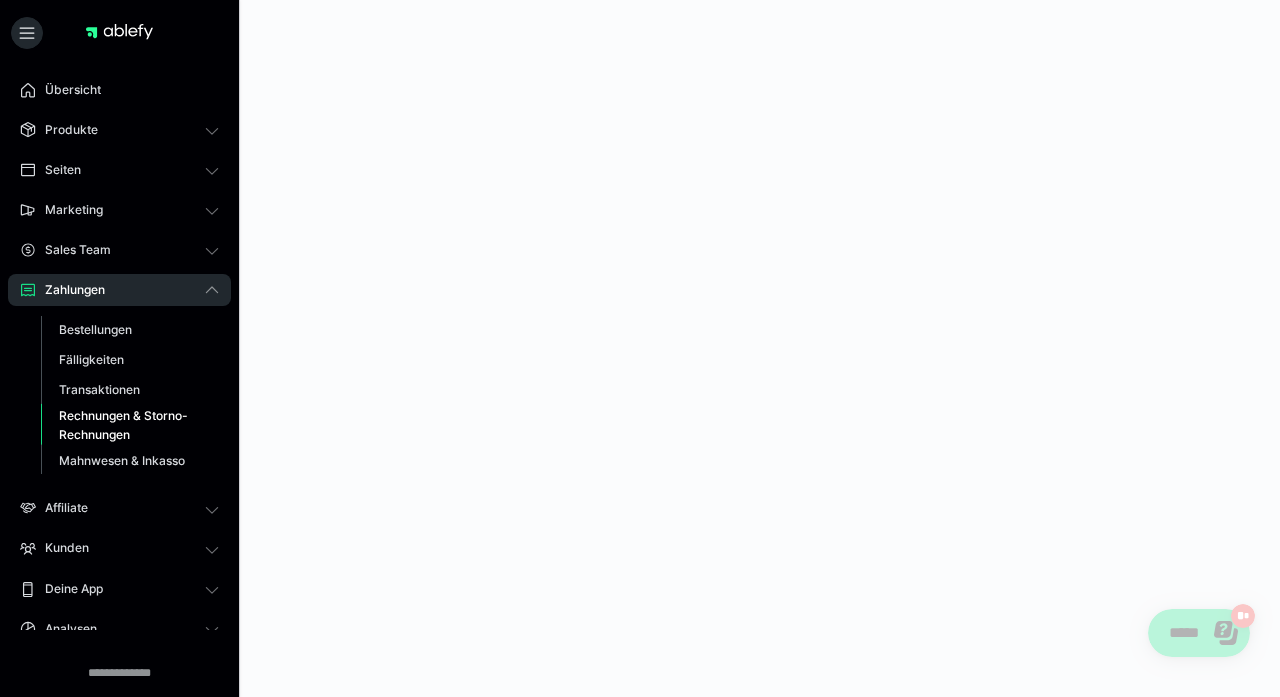 scroll, scrollTop: 0, scrollLeft: 0, axis: both 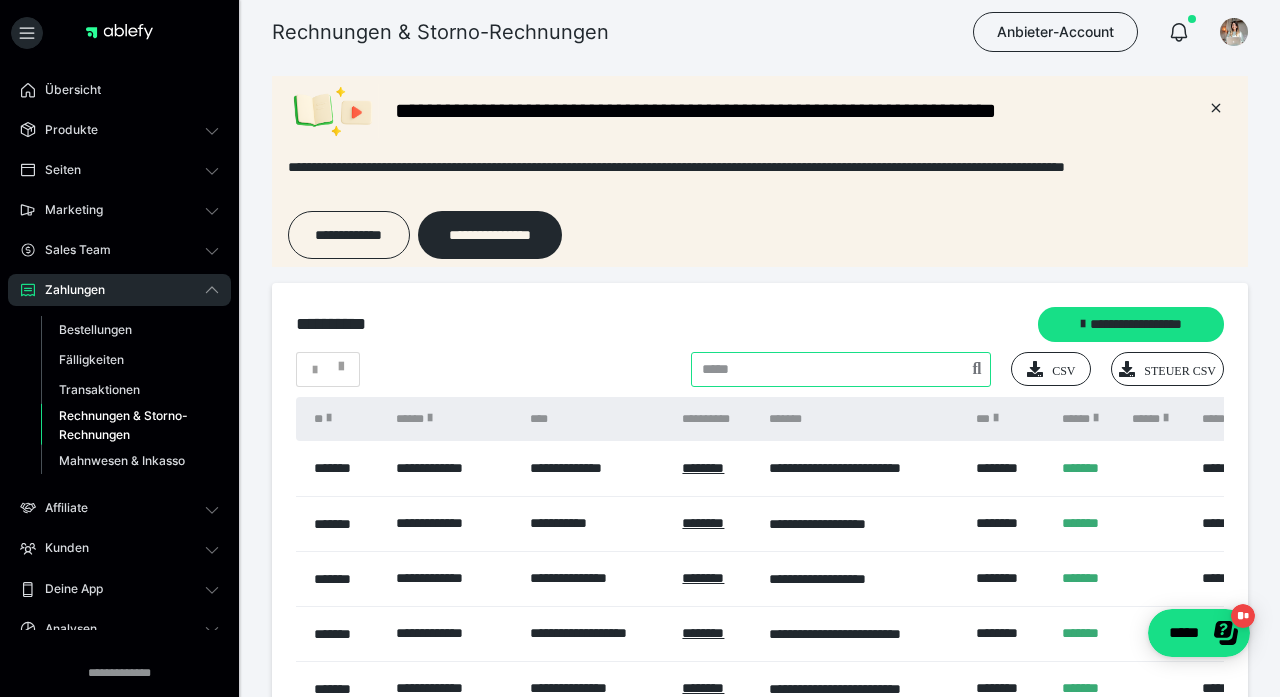 click at bounding box center (841, 369) 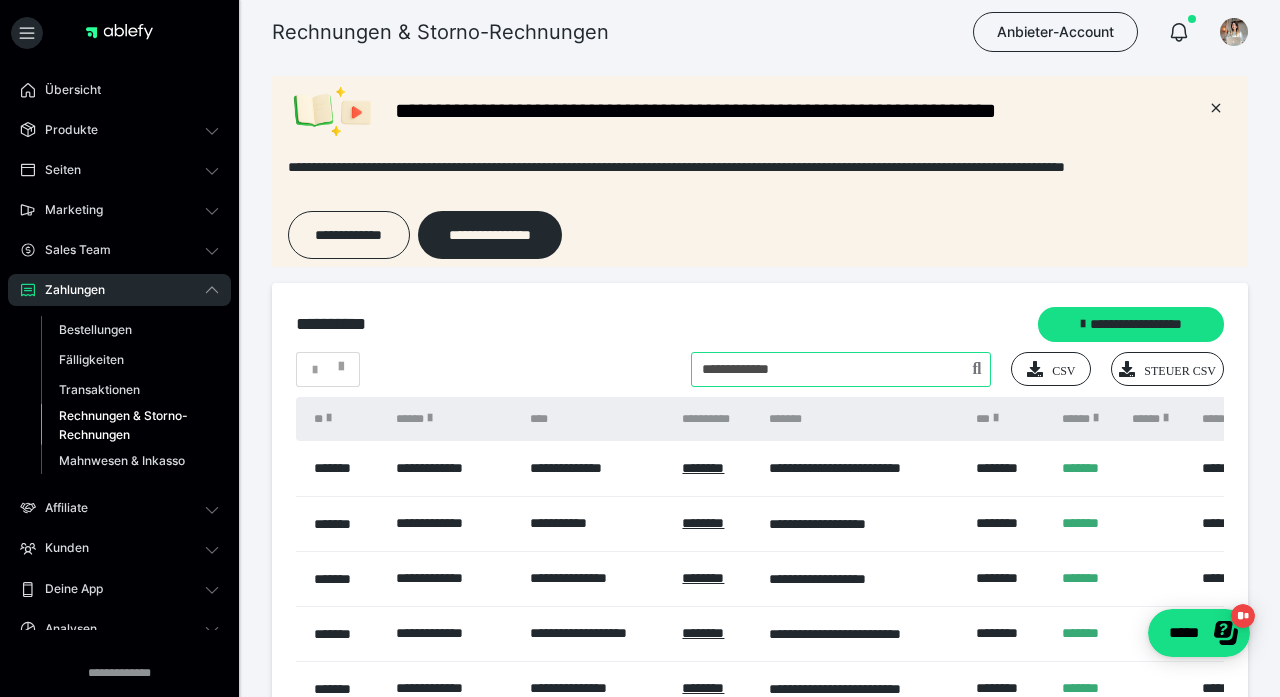 type on "**********" 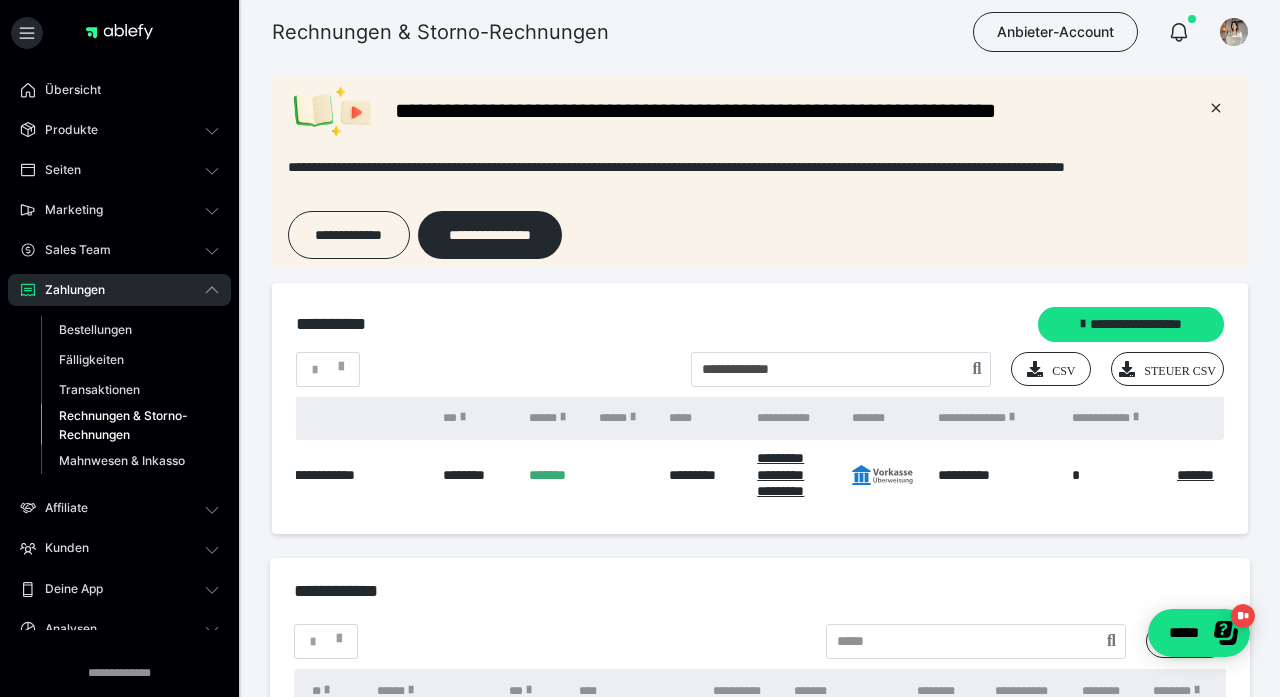 scroll, scrollTop: 0, scrollLeft: 506, axis: horizontal 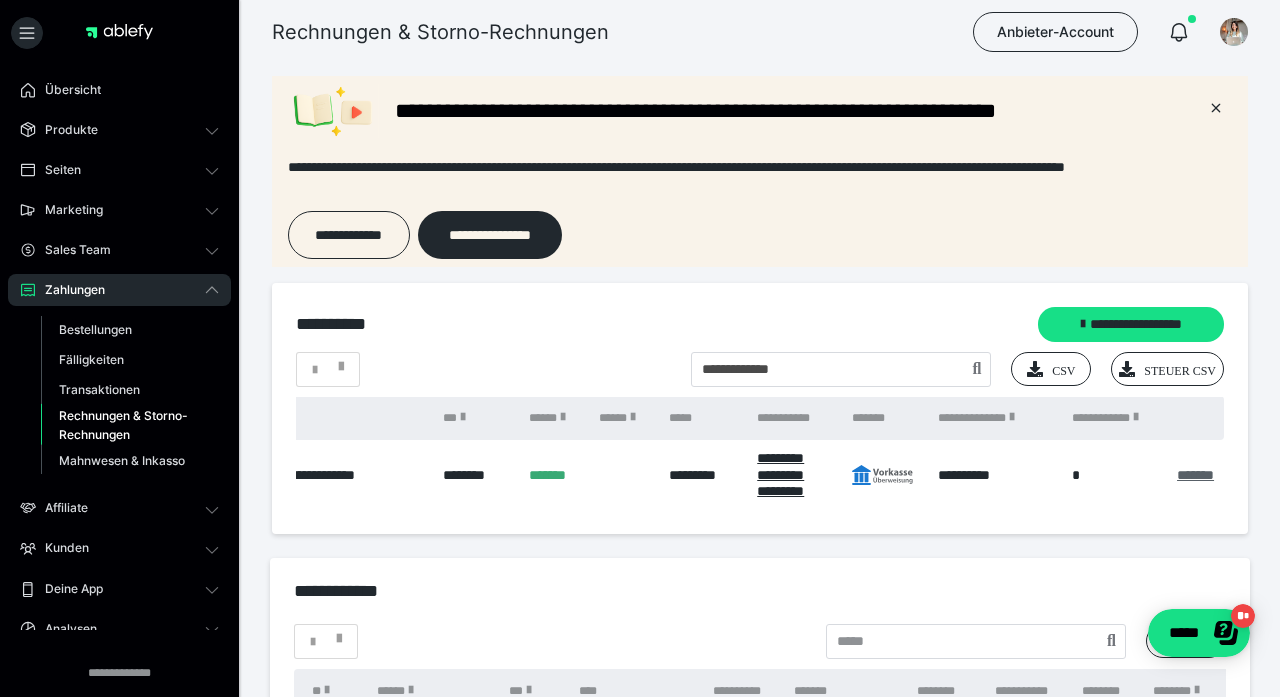 click on "*******" at bounding box center (1195, 475) 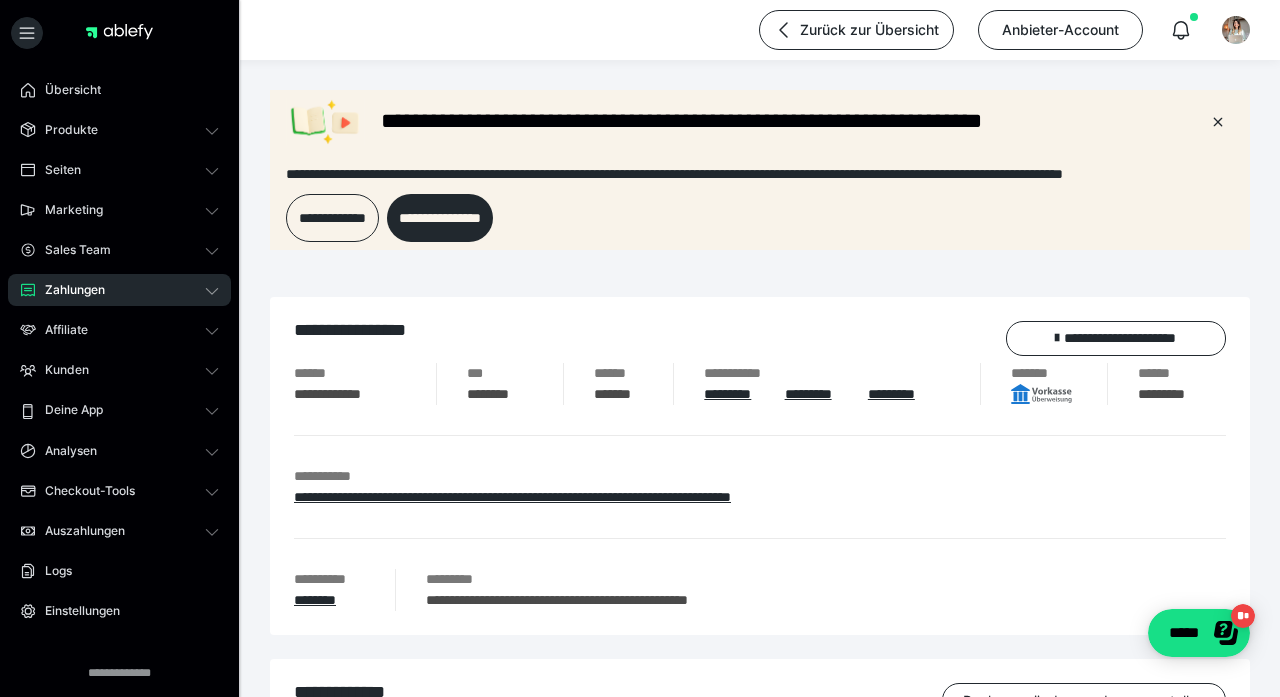 scroll, scrollTop: 0, scrollLeft: 0, axis: both 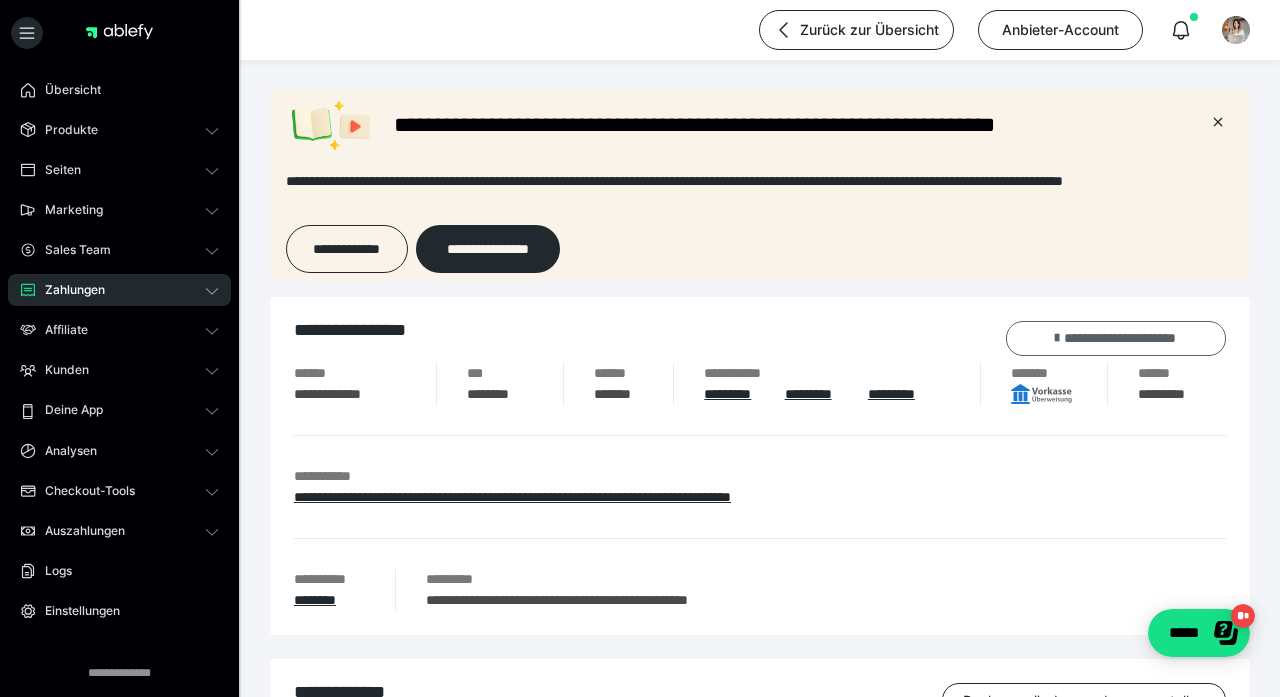 click on "**********" at bounding box center (1116, 338) 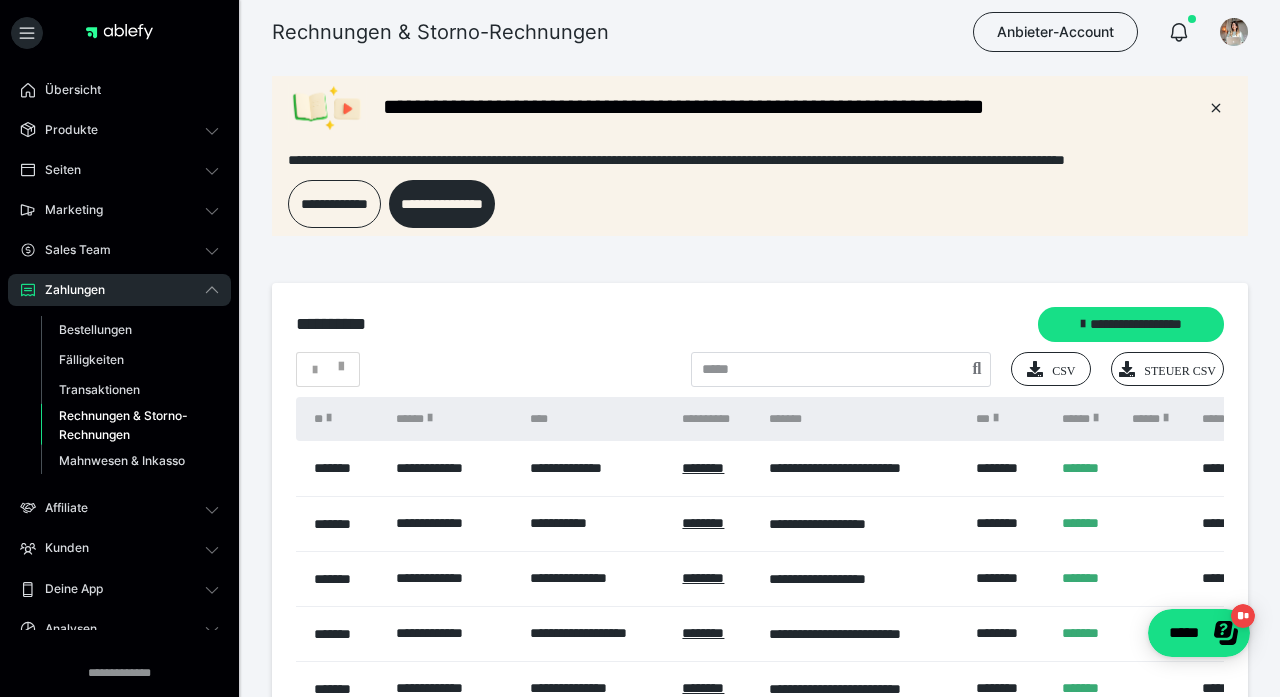 scroll, scrollTop: 0, scrollLeft: 0, axis: both 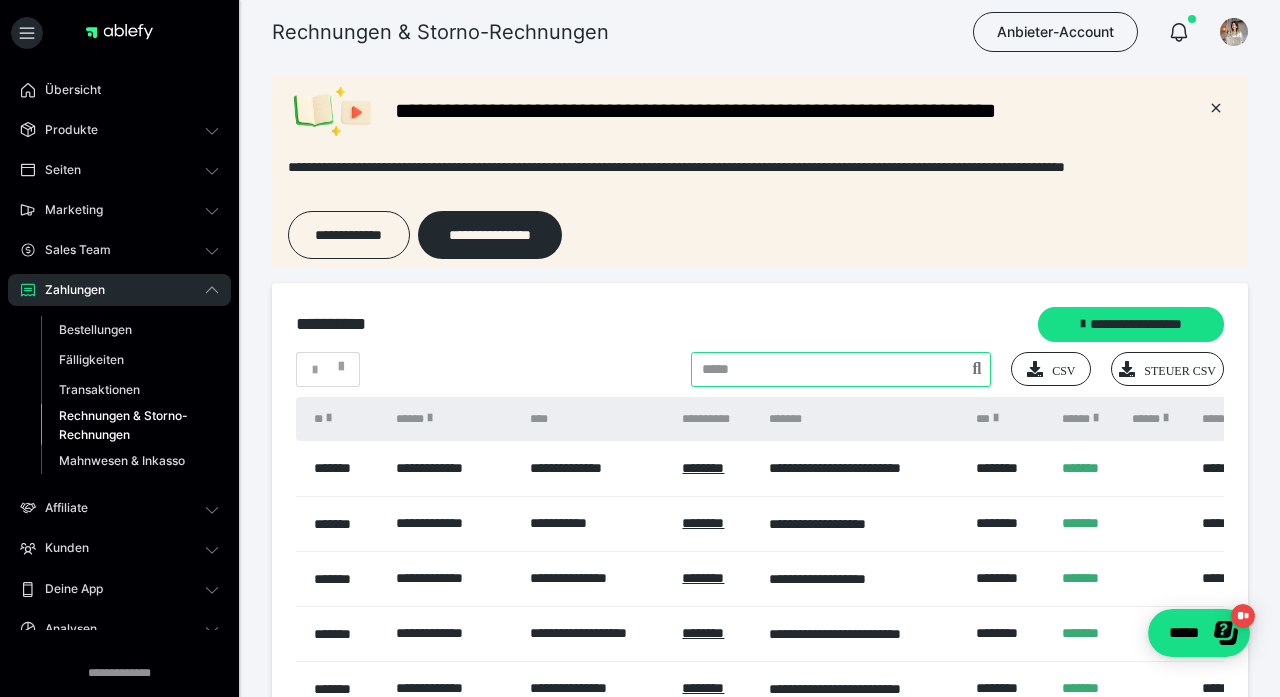 click at bounding box center (841, 369) 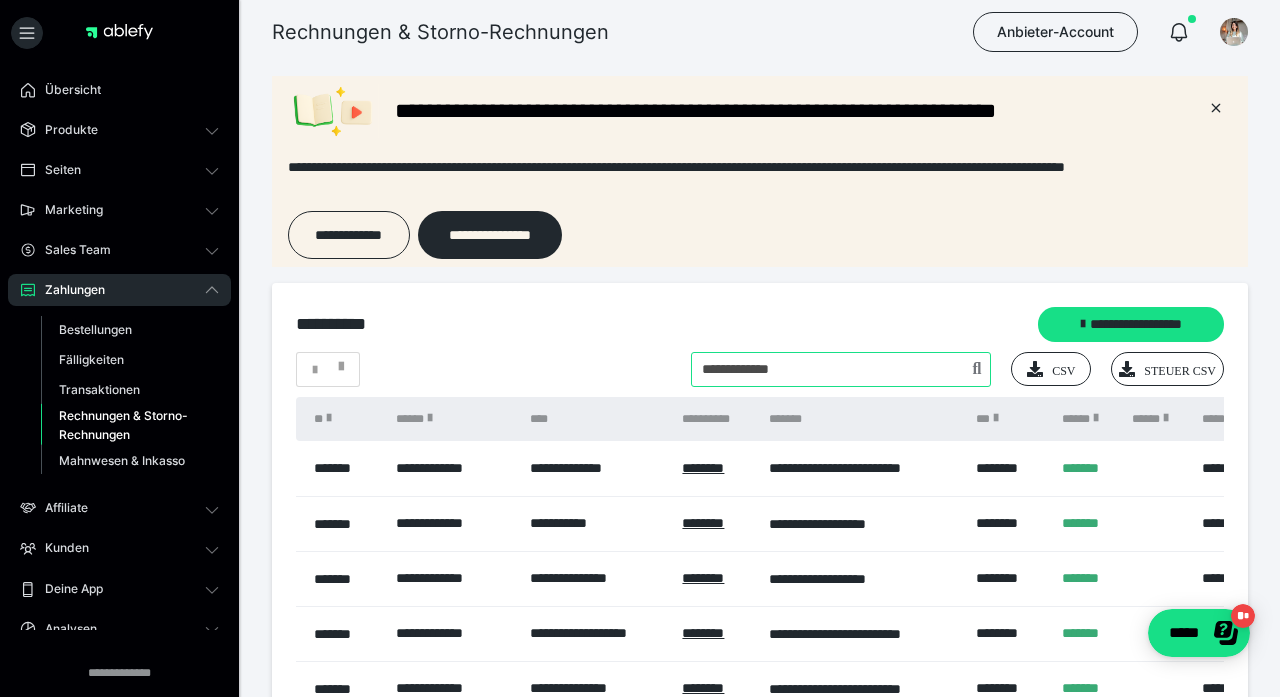 type on "**********" 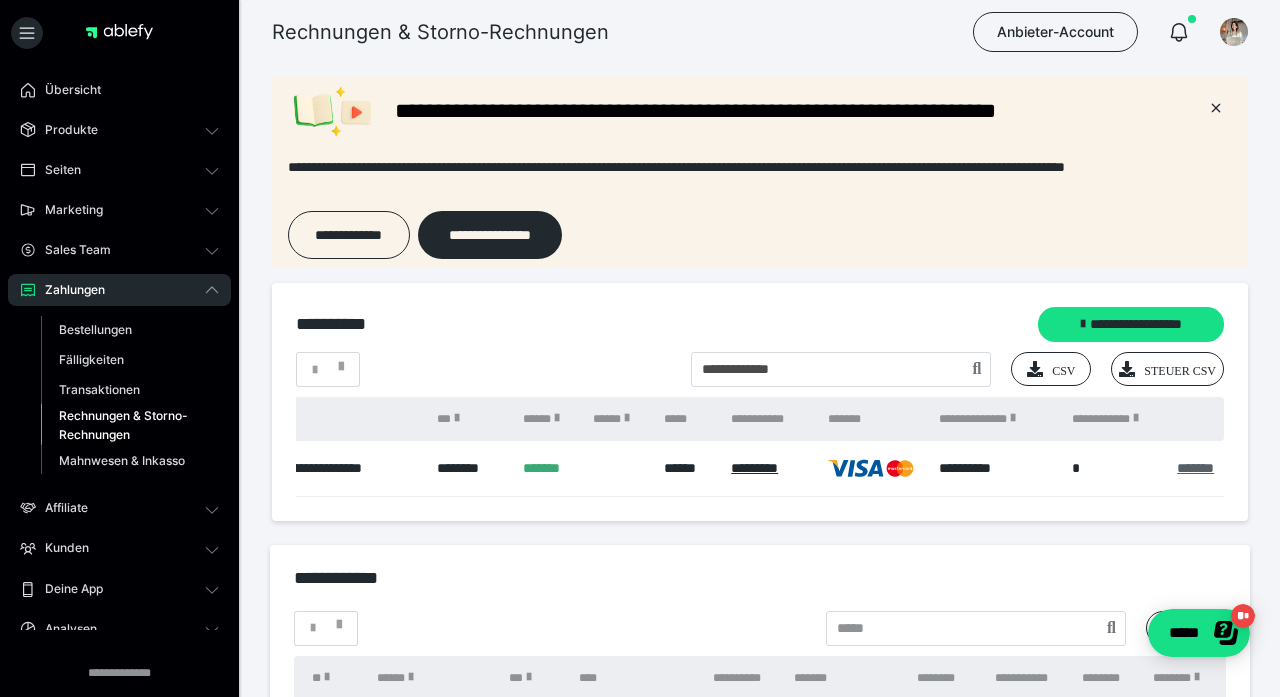 scroll, scrollTop: 0, scrollLeft: 508, axis: horizontal 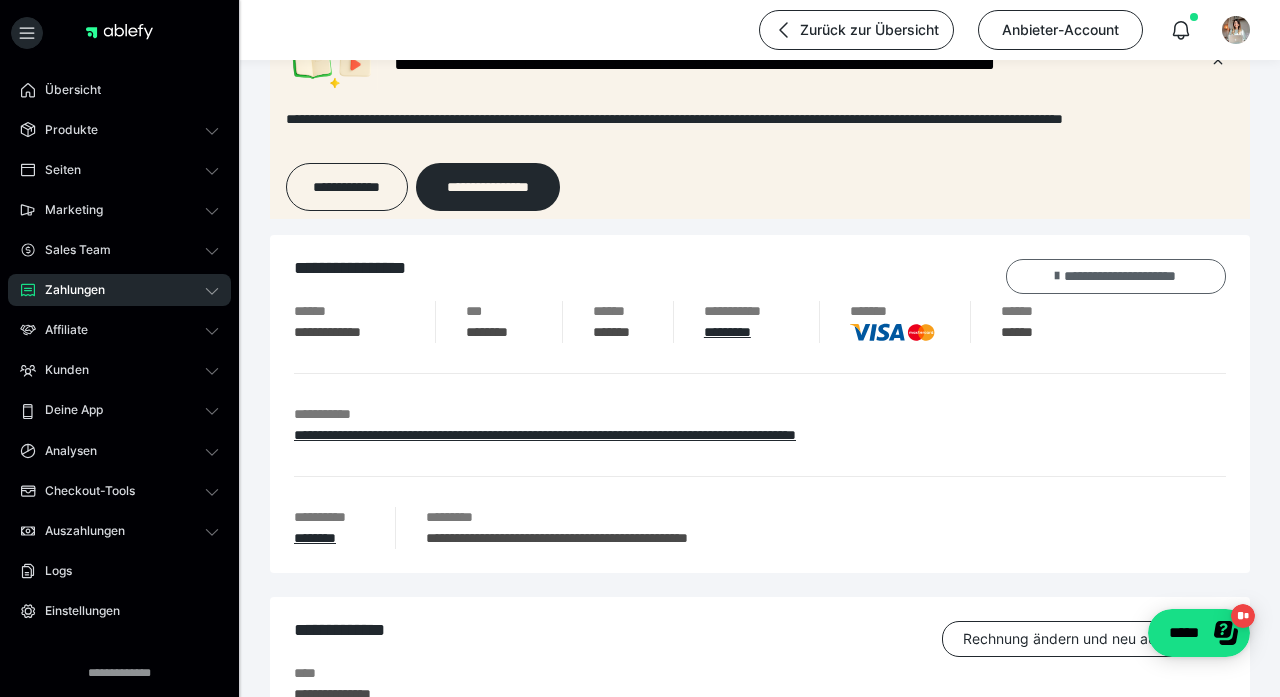click on "**********" at bounding box center (1116, 276) 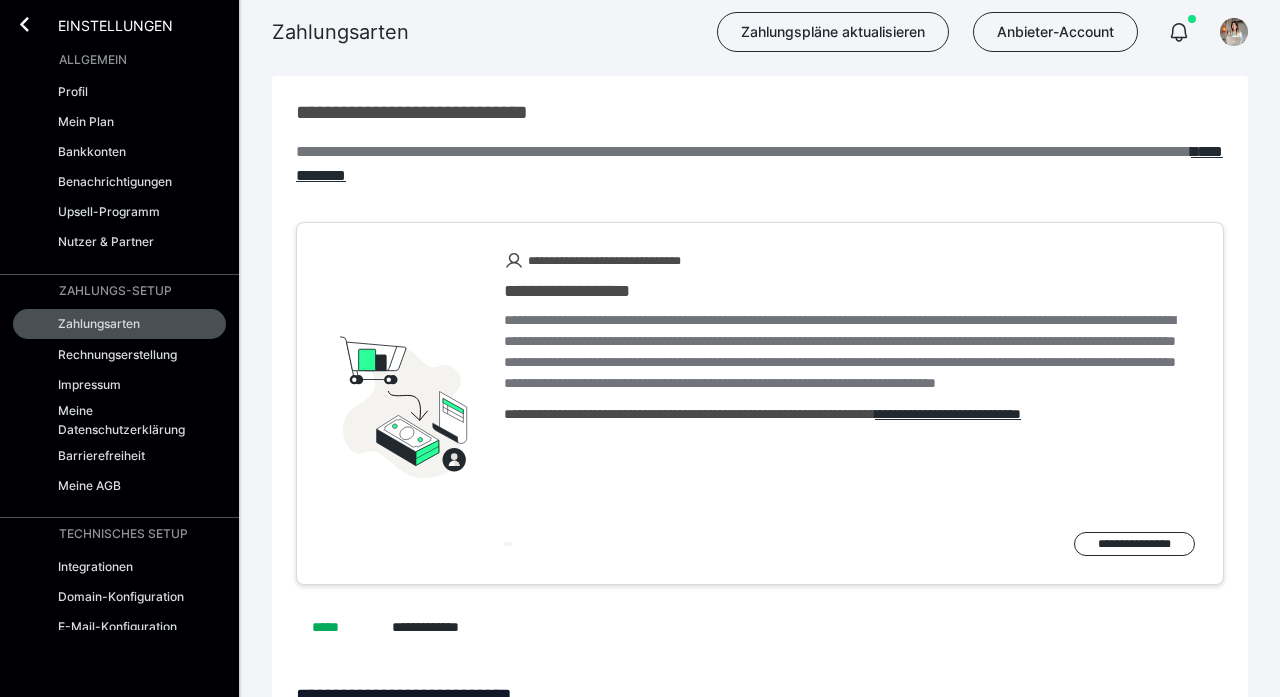 scroll, scrollTop: 434, scrollLeft: 0, axis: vertical 